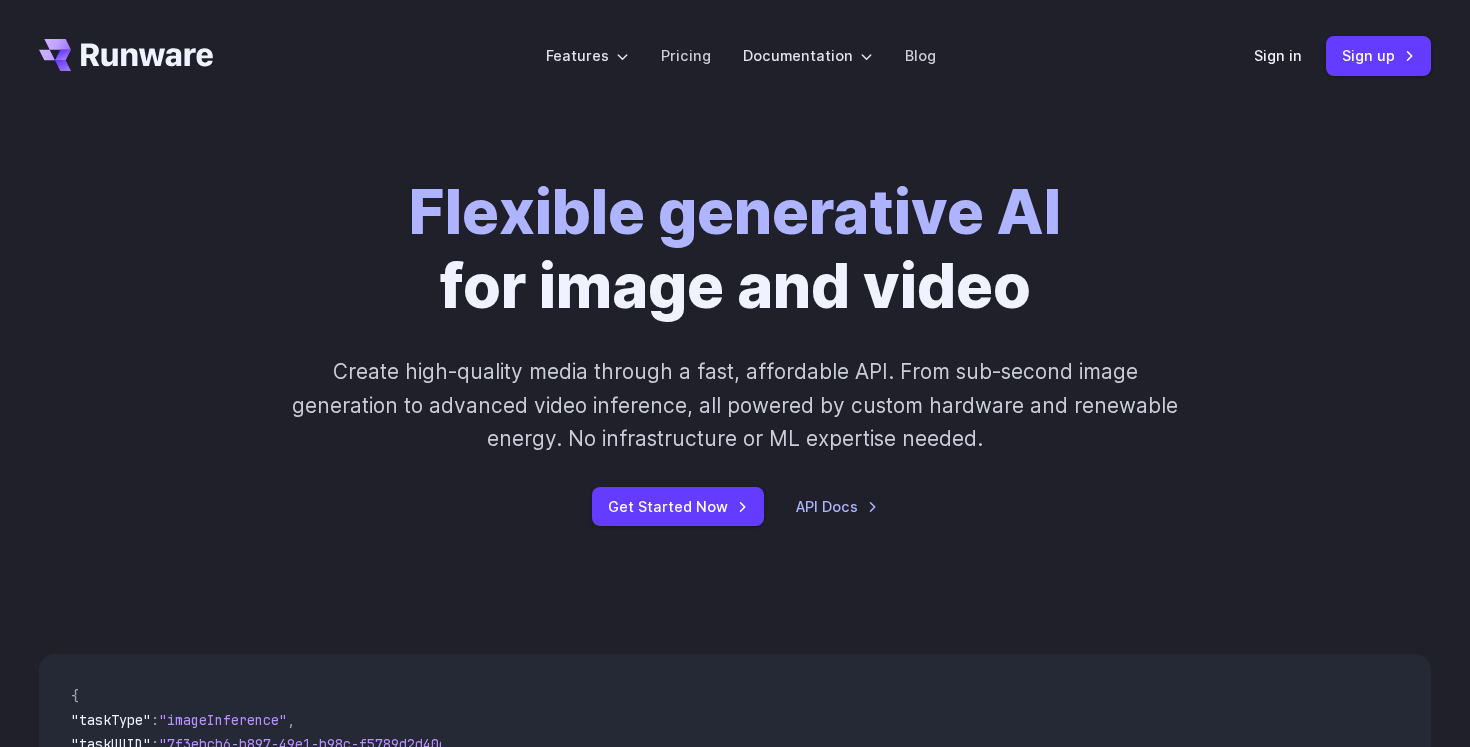 scroll, scrollTop: 88, scrollLeft: 0, axis: vertical 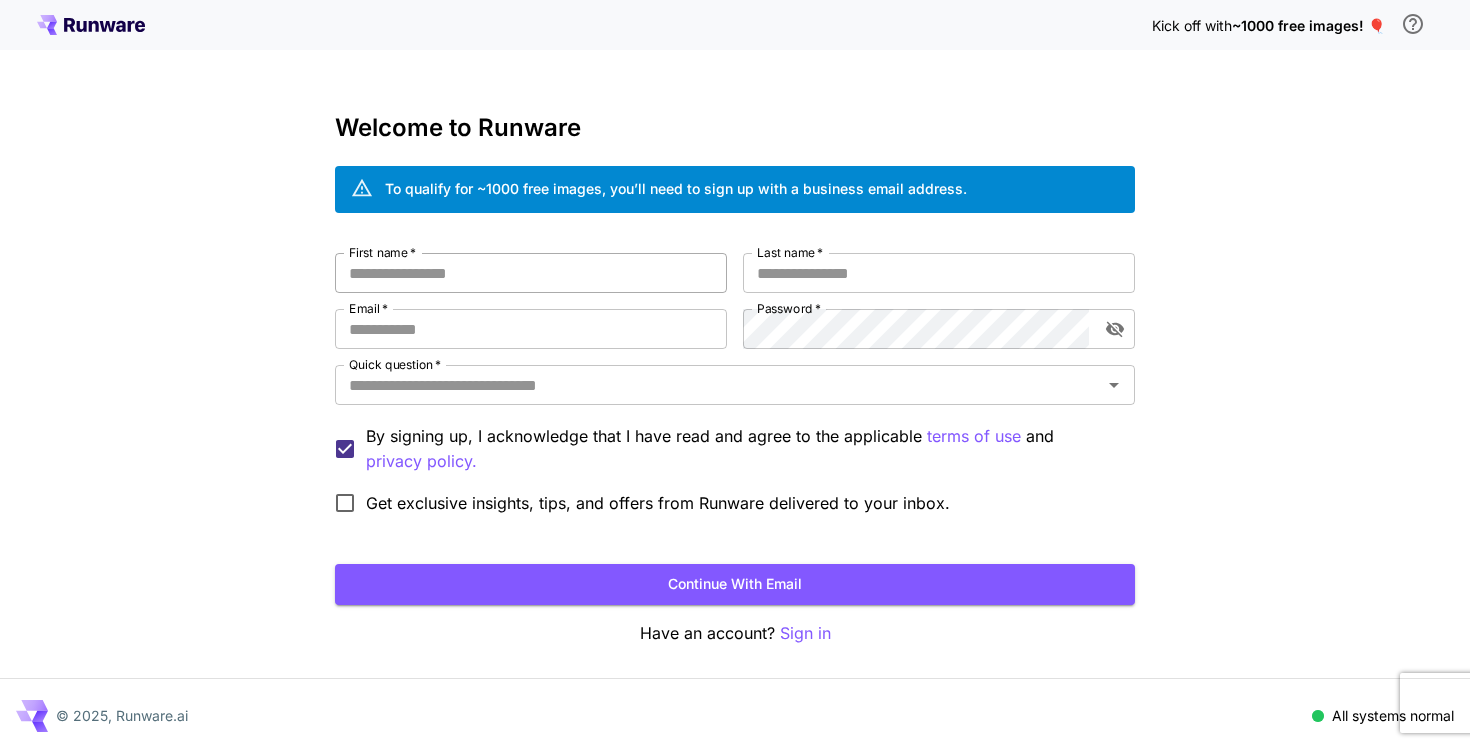 click on "First name   *" at bounding box center [531, 273] 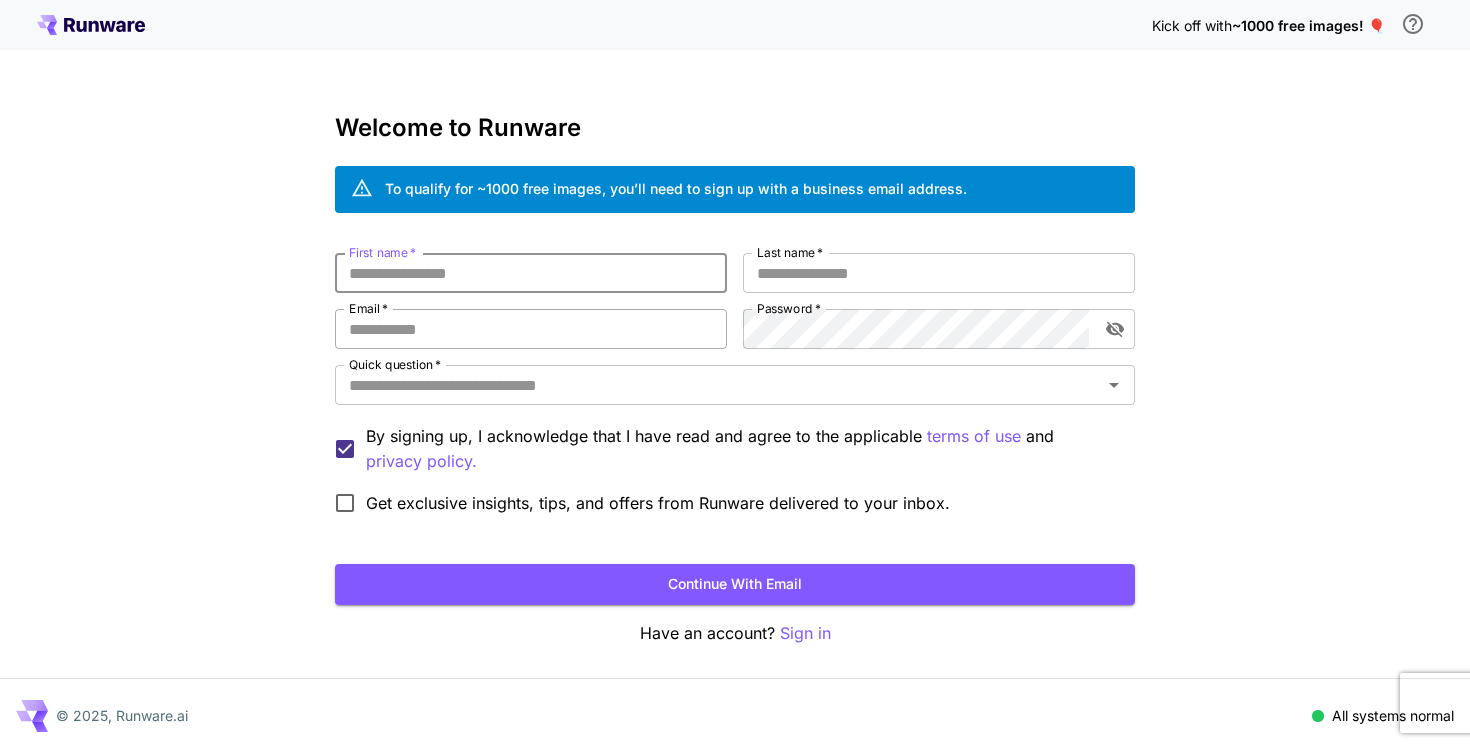 click on "Email   *" at bounding box center [531, 329] 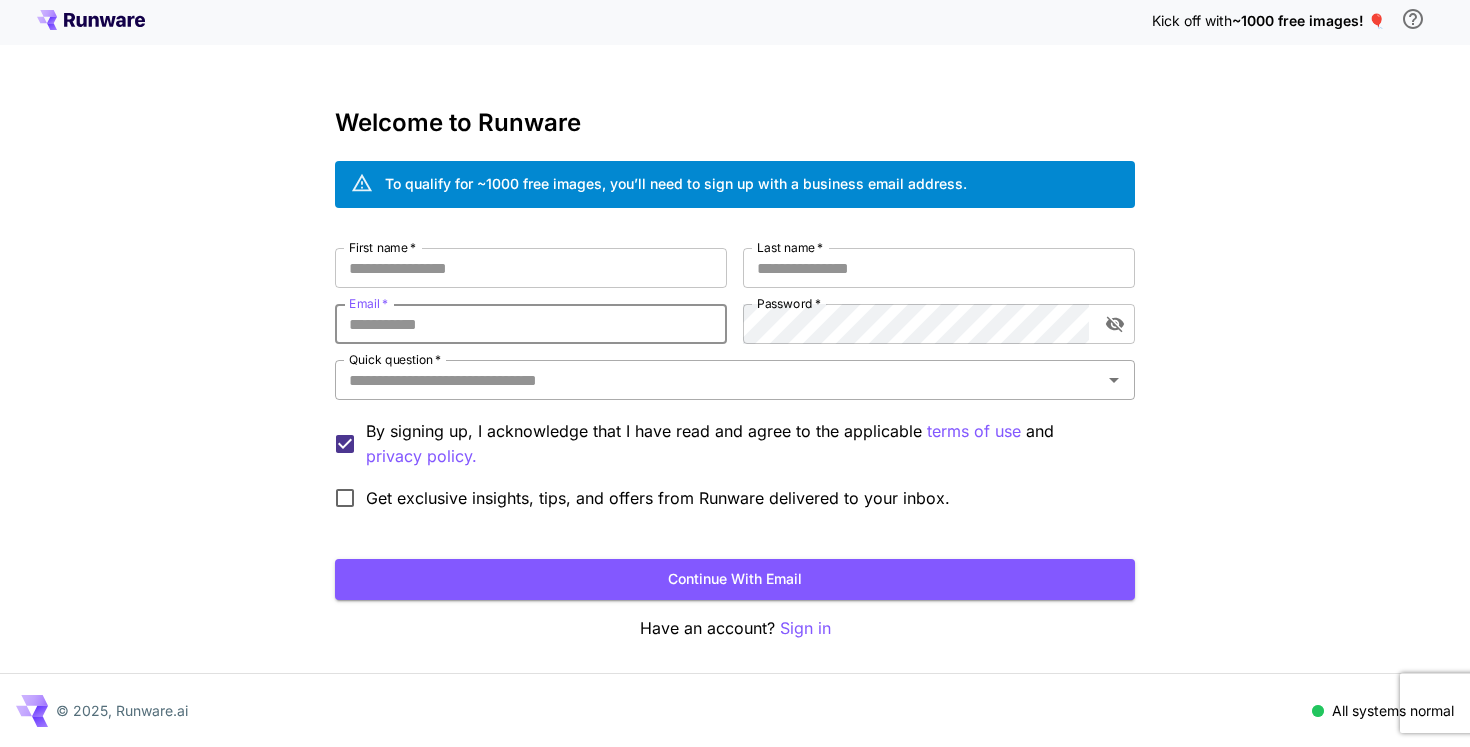 scroll, scrollTop: 0, scrollLeft: 0, axis: both 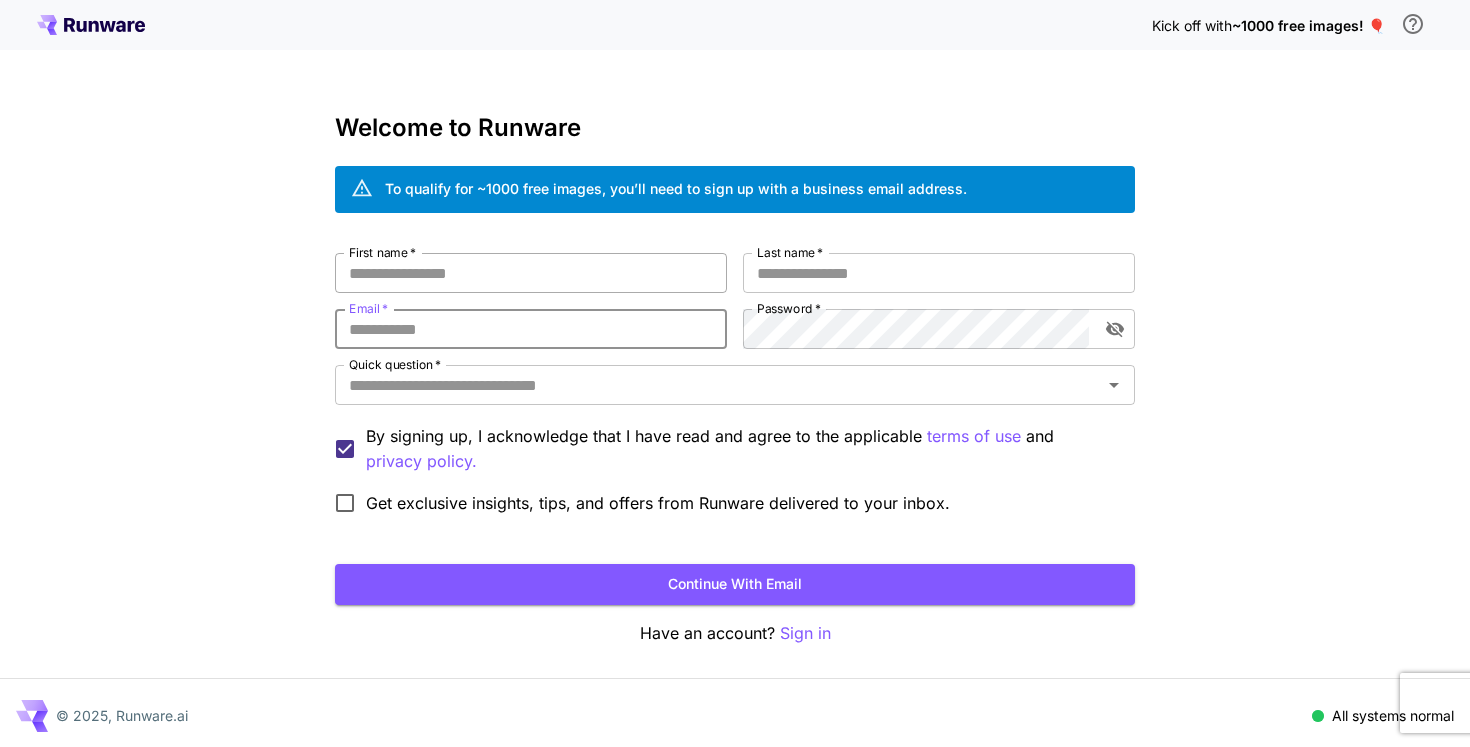 click on "First name   *" at bounding box center [531, 273] 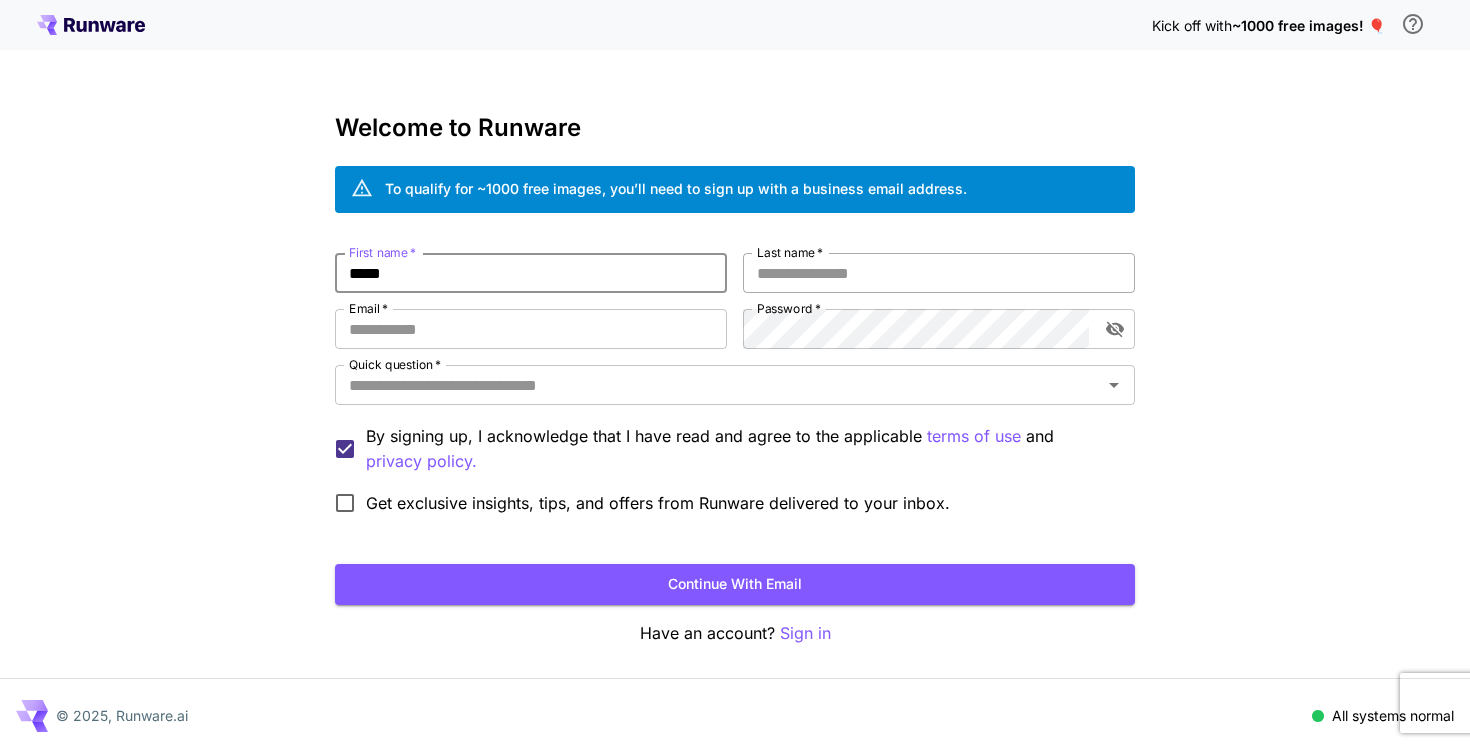 type on "*****" 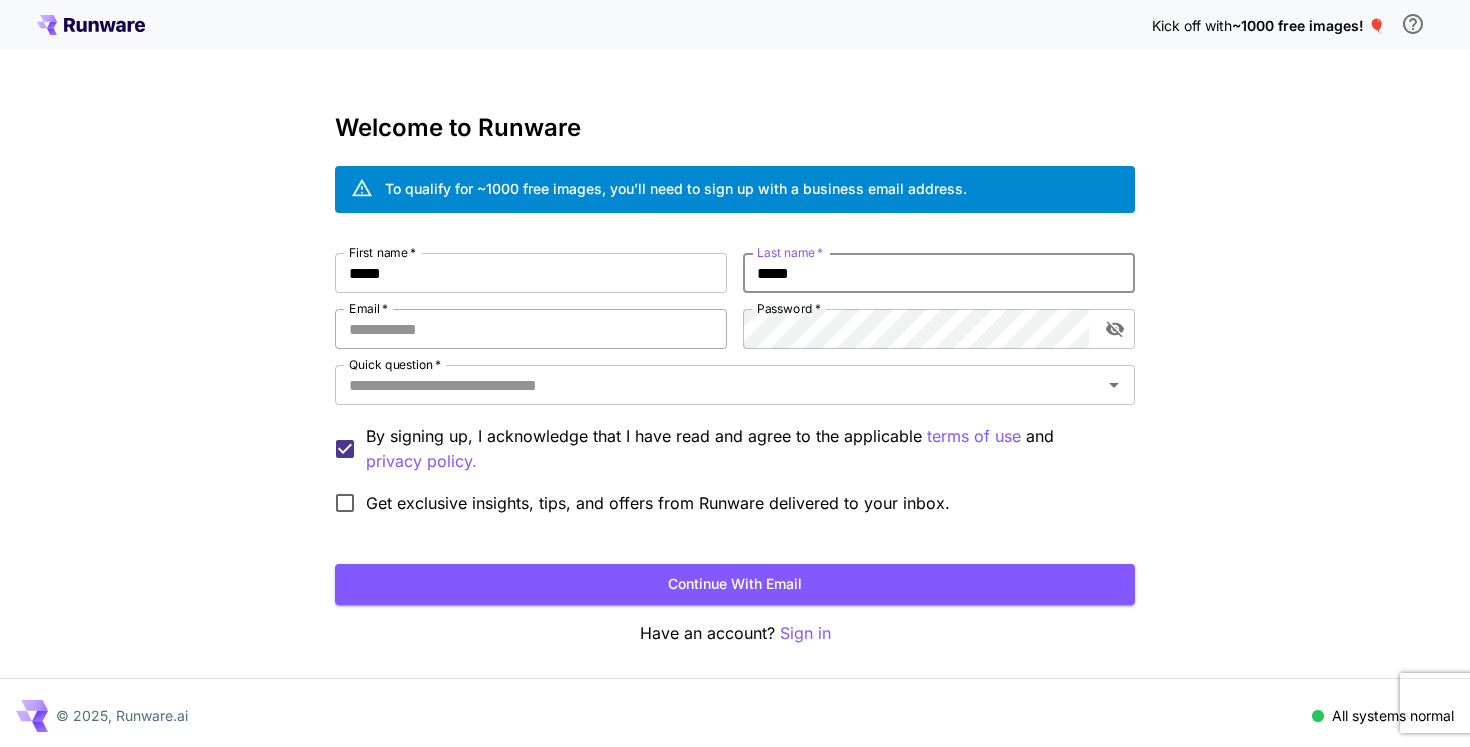 type on "*****" 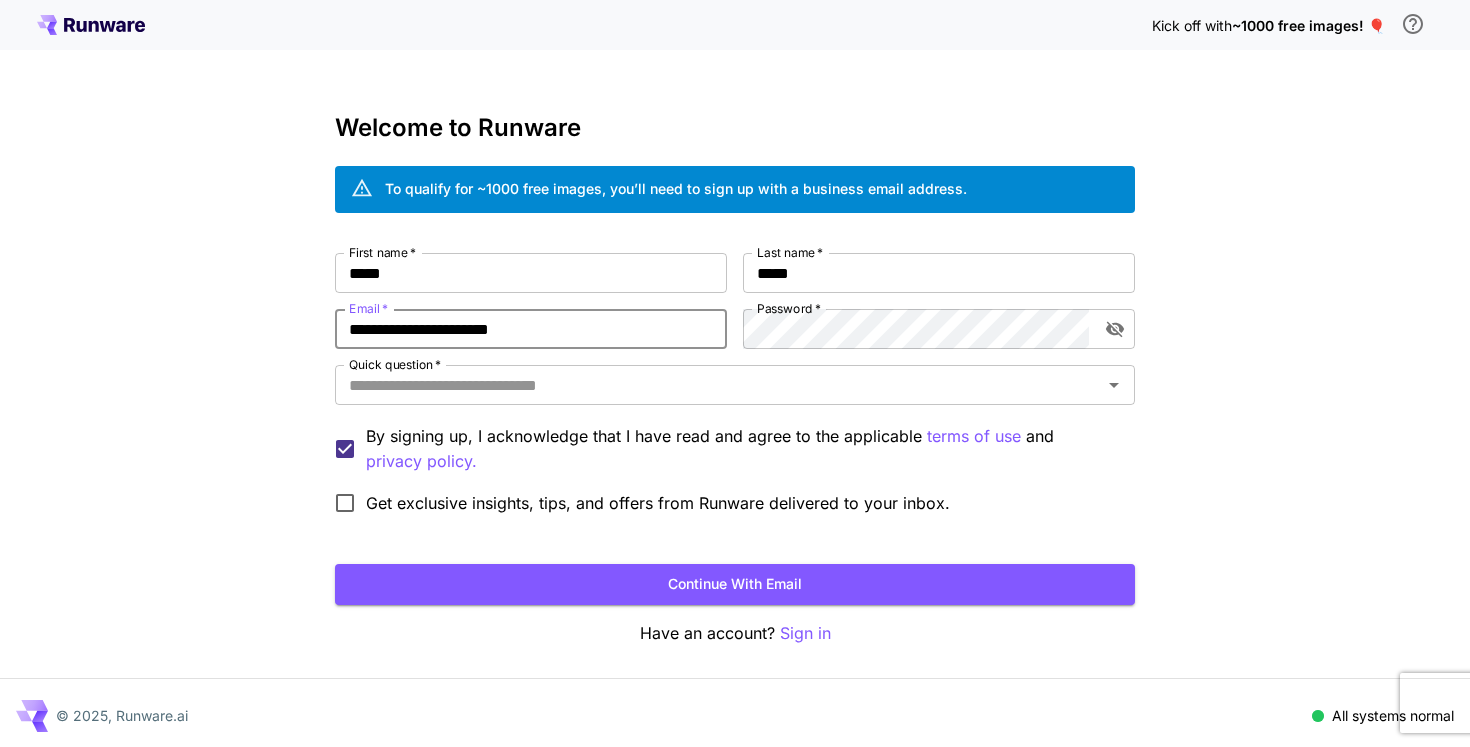 type on "**********" 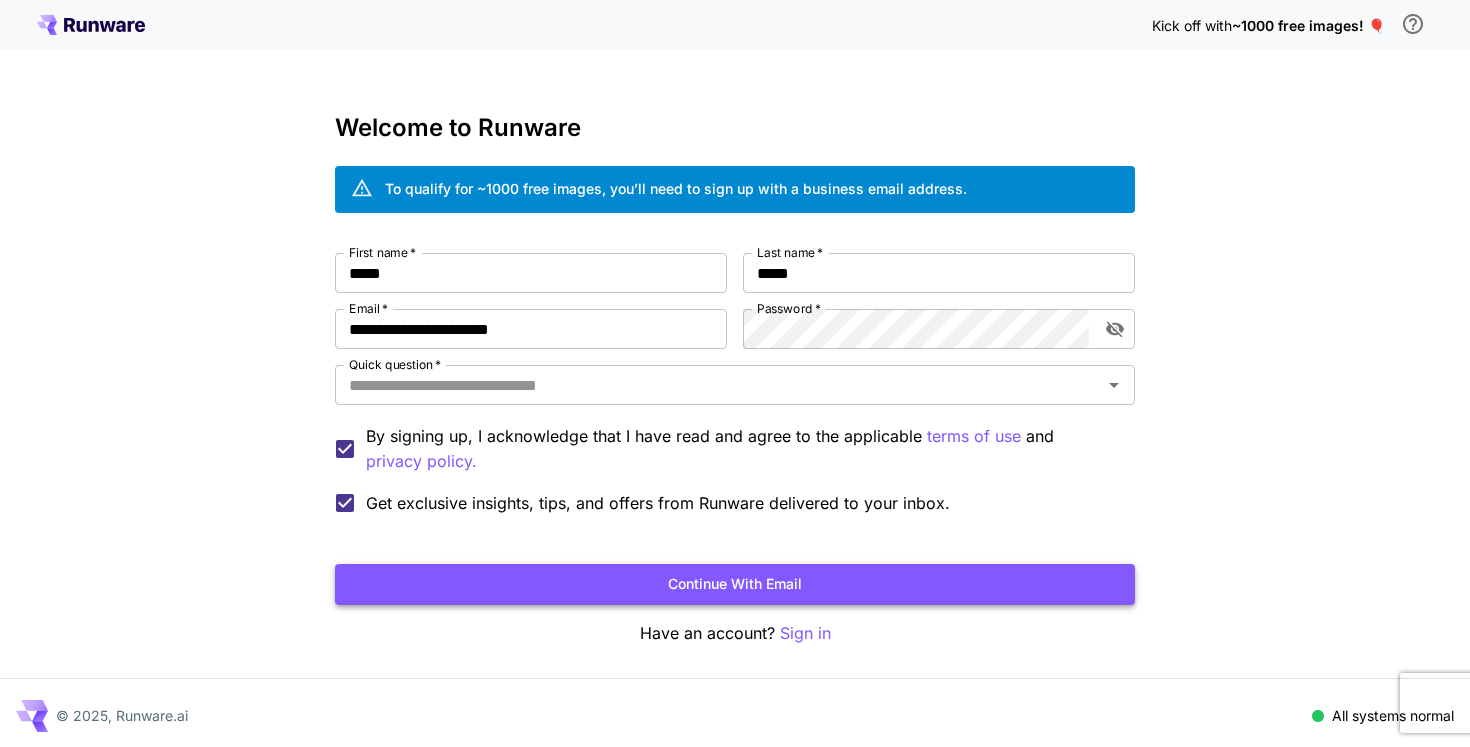 click on "Continue with email" at bounding box center [735, 584] 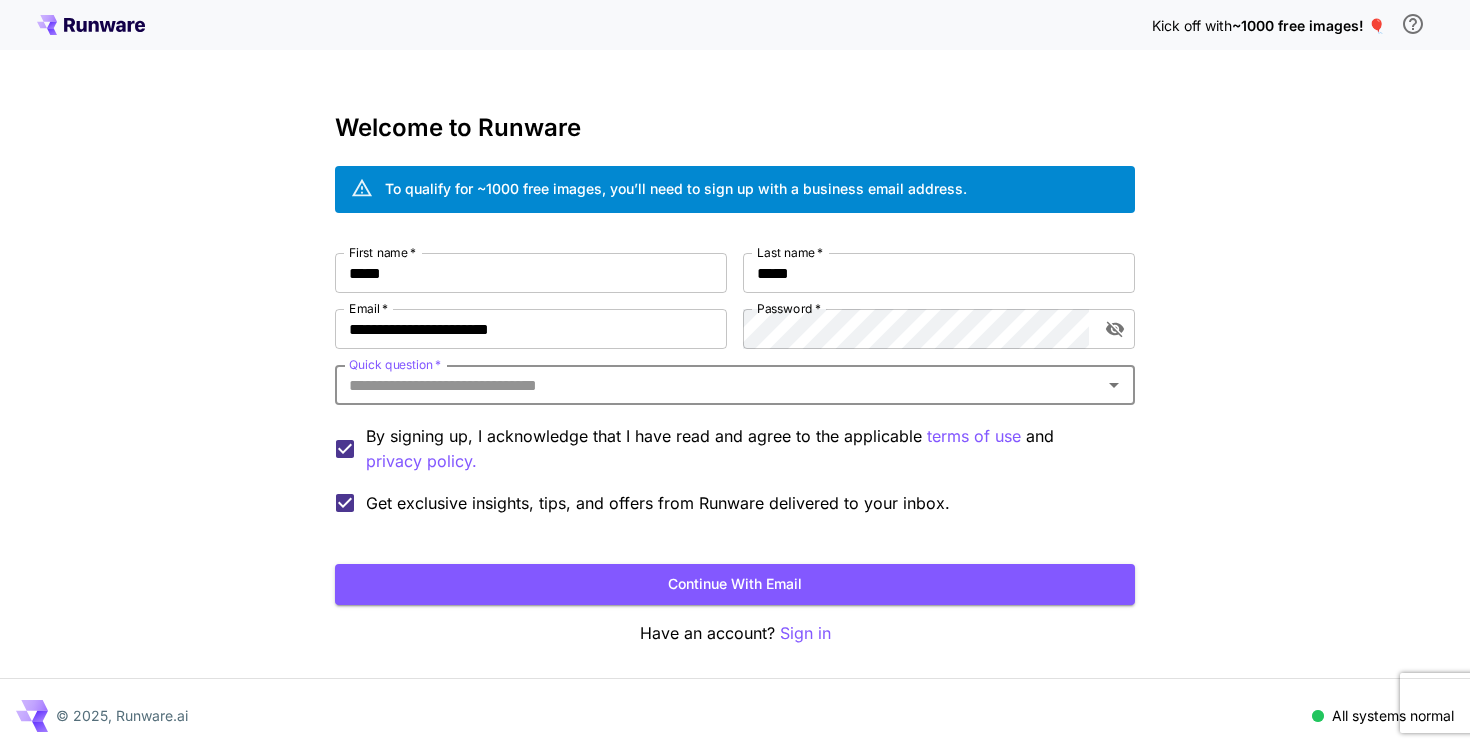 click on "Quick question   *" at bounding box center (718, 385) 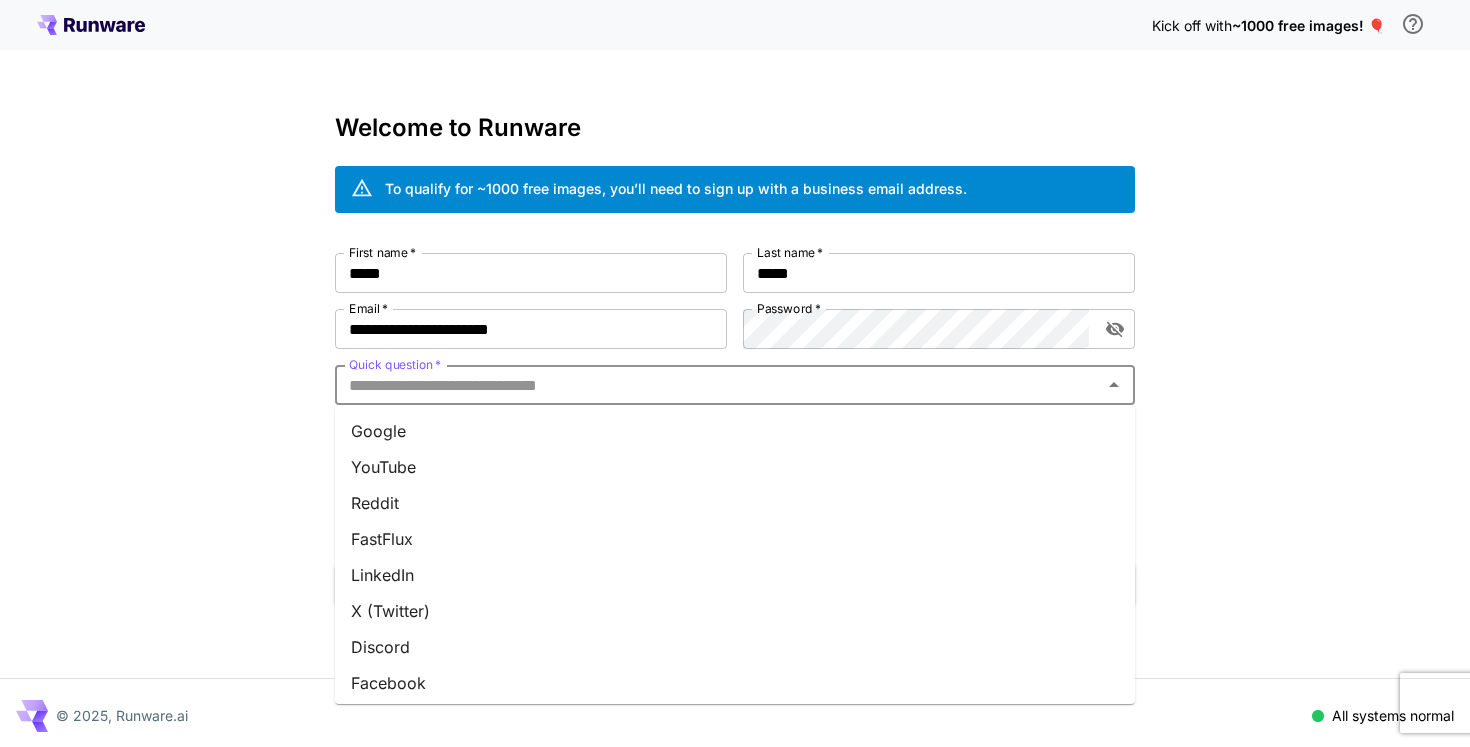 click on "YouTube" at bounding box center [735, 467] 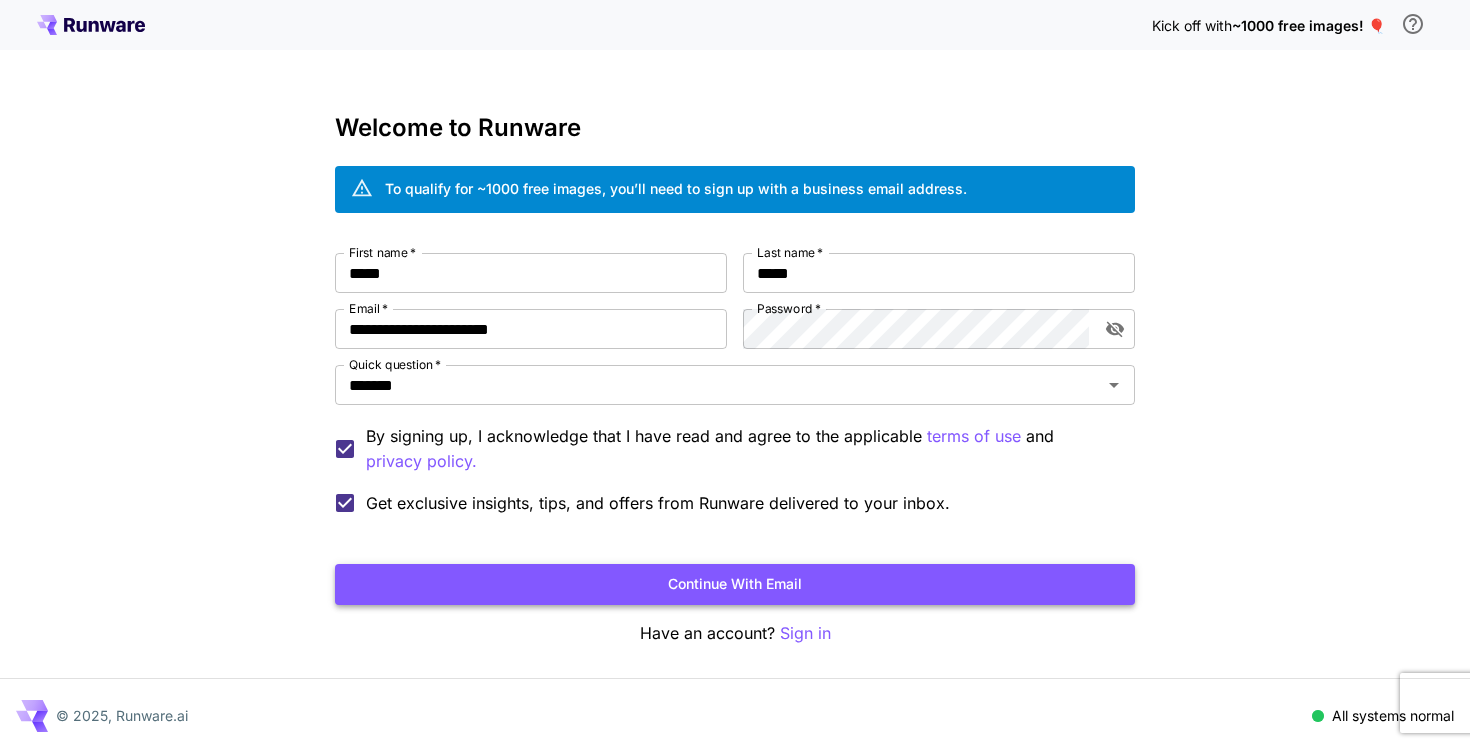 click on "Continue with email" at bounding box center [735, 584] 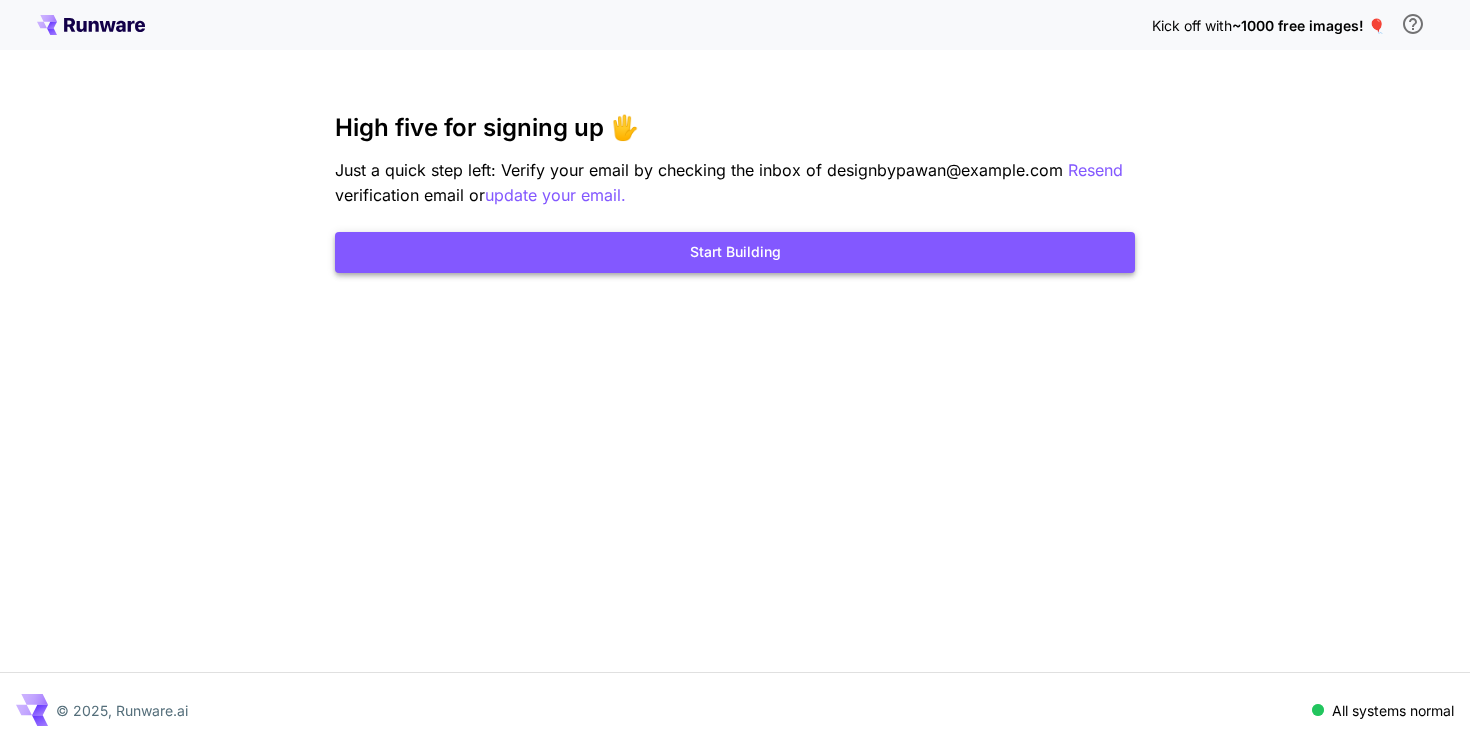 click on "Start Building" at bounding box center (735, 252) 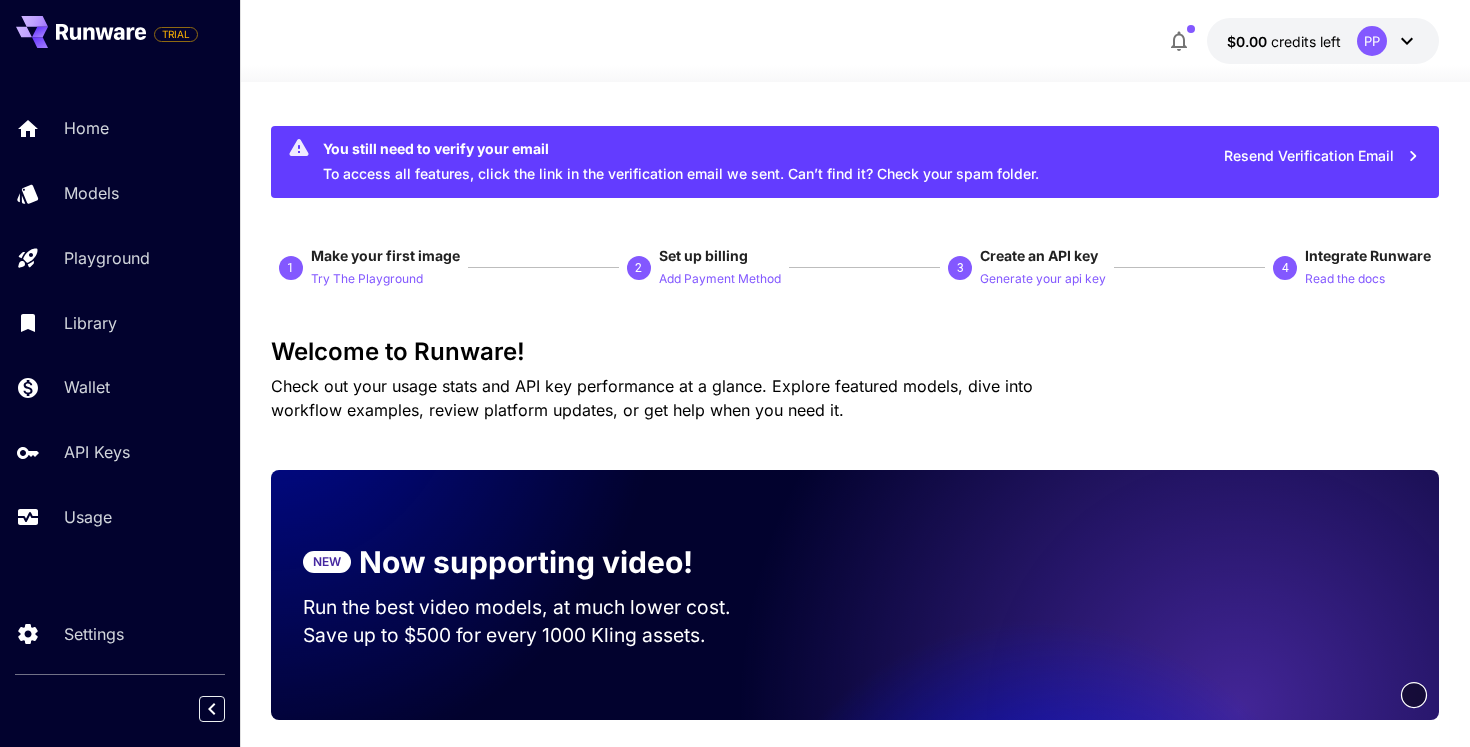 click on "You still need to verify your email To access all features, click the link in the verification email we sent. Can’t find it? Check your spam folder." at bounding box center (681, 162) 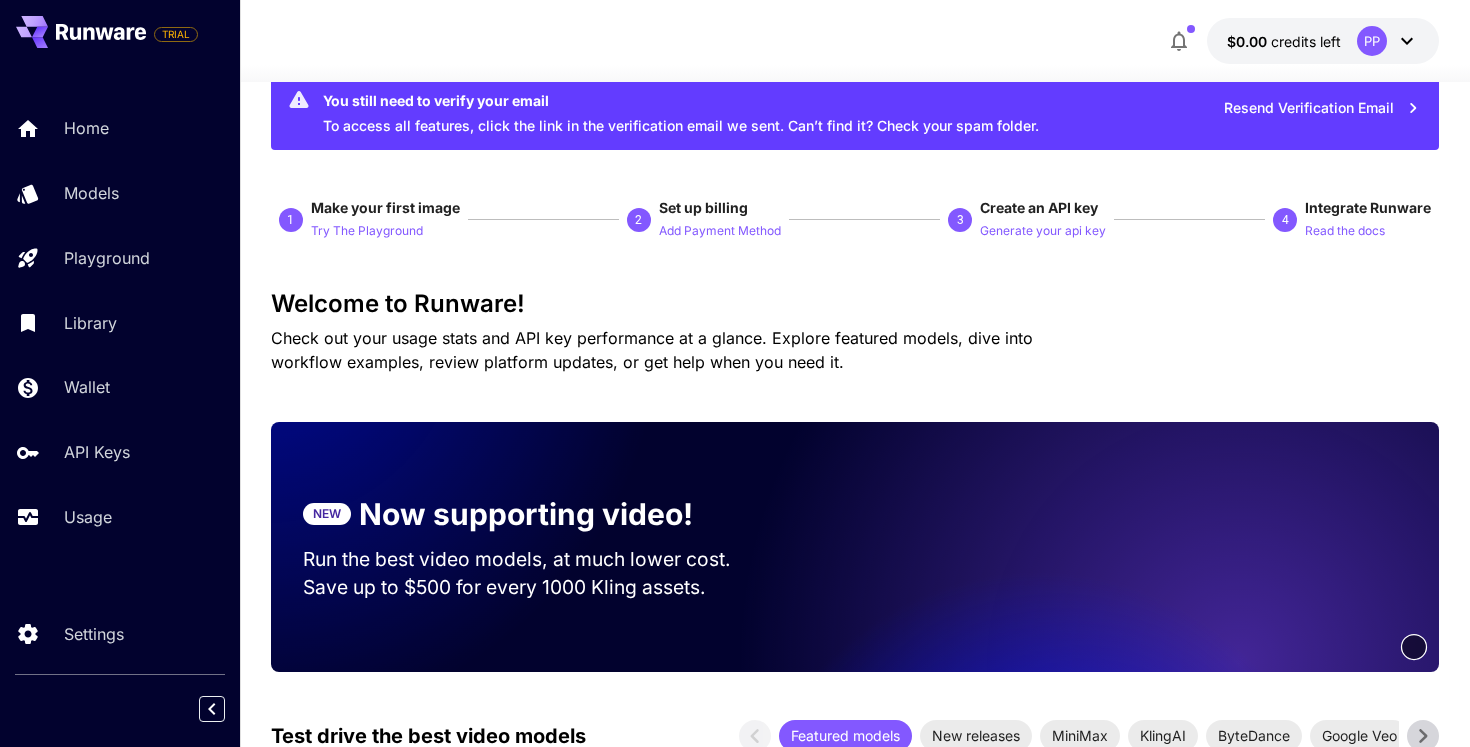 scroll, scrollTop: 0, scrollLeft: 0, axis: both 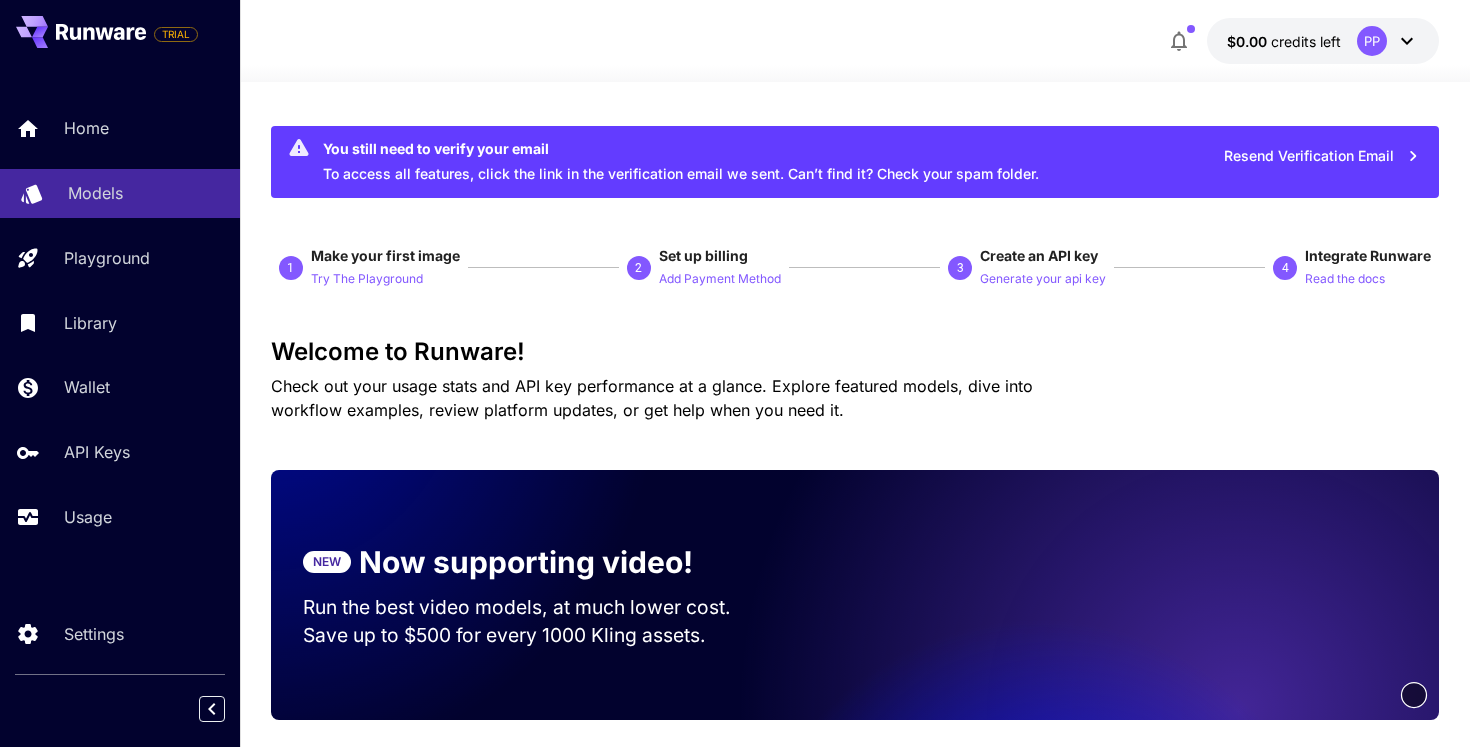 click on "Models" at bounding box center [120, 193] 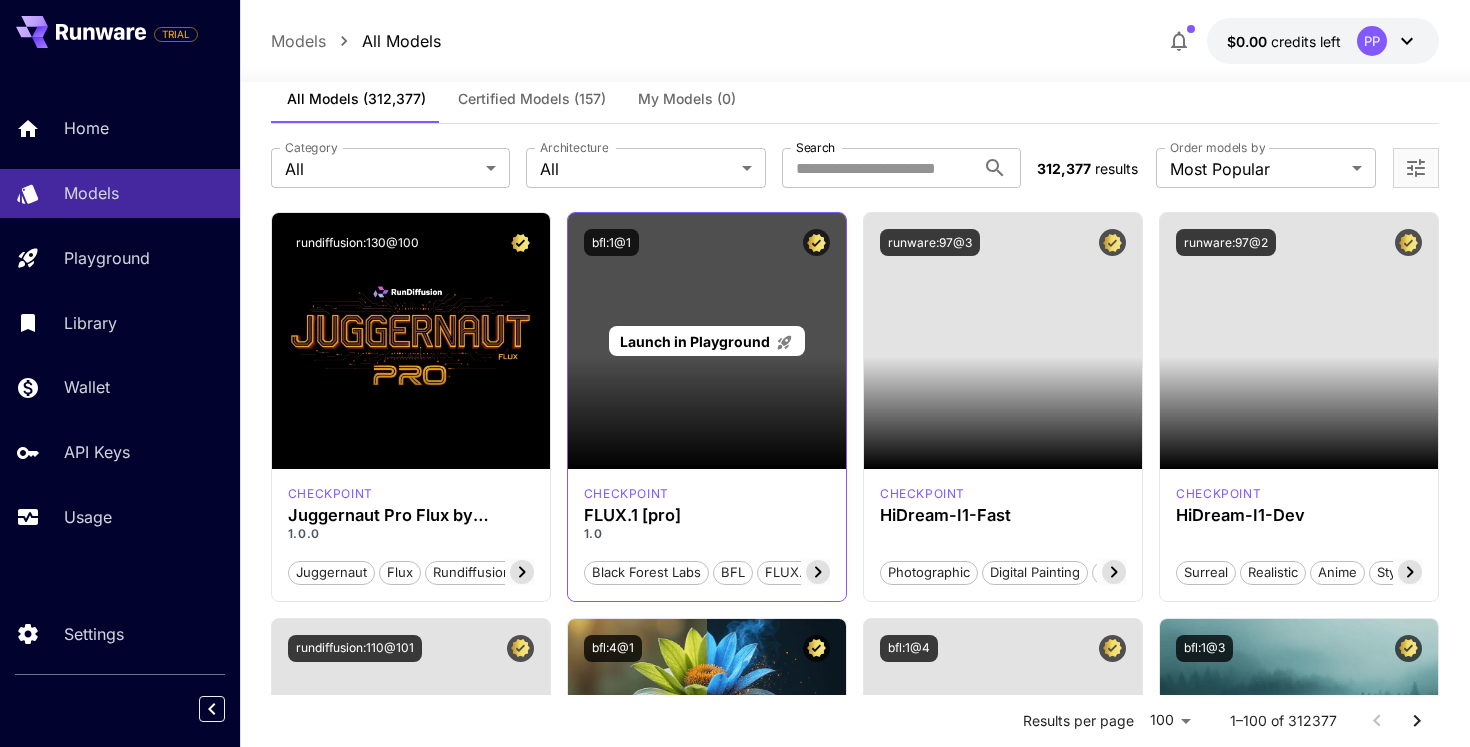 scroll, scrollTop: 0, scrollLeft: 0, axis: both 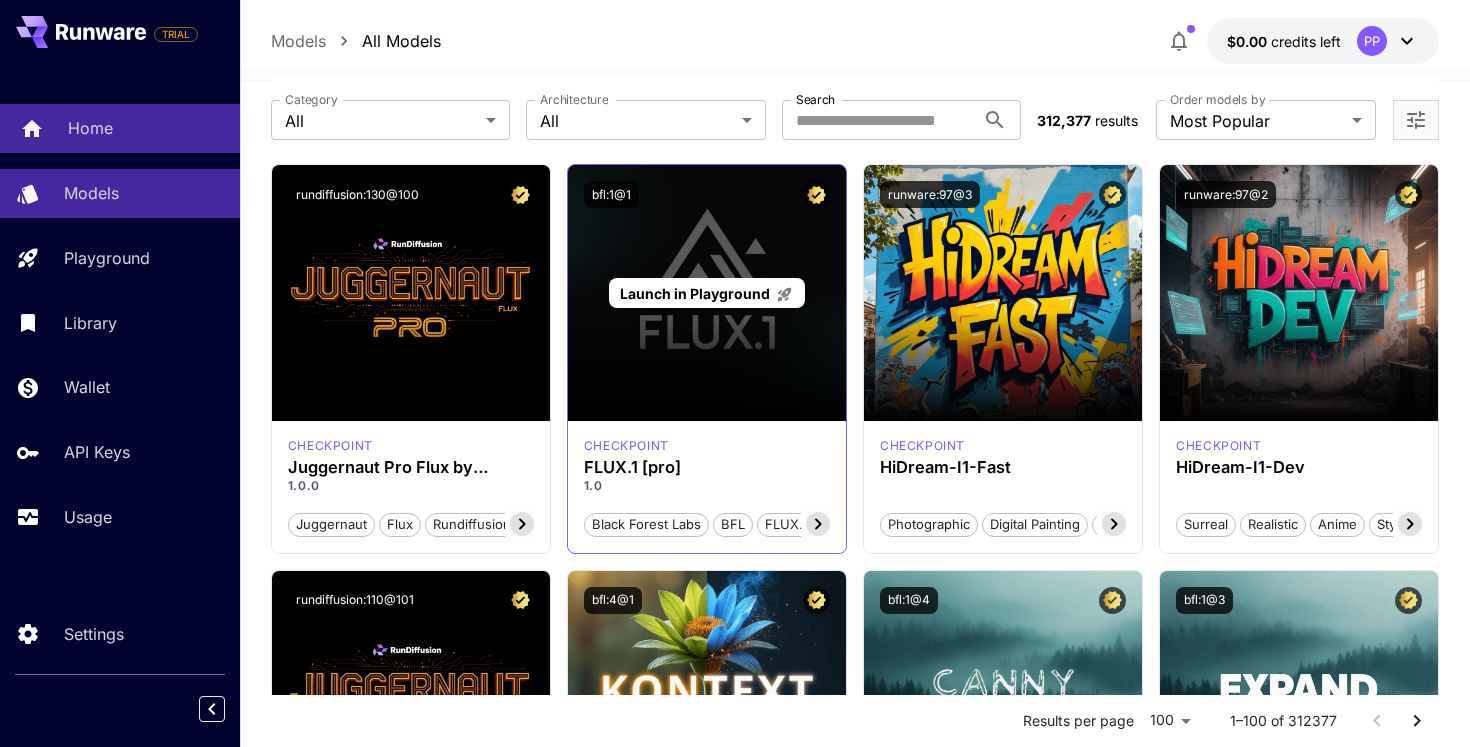 click on "Home" at bounding box center (146, 128) 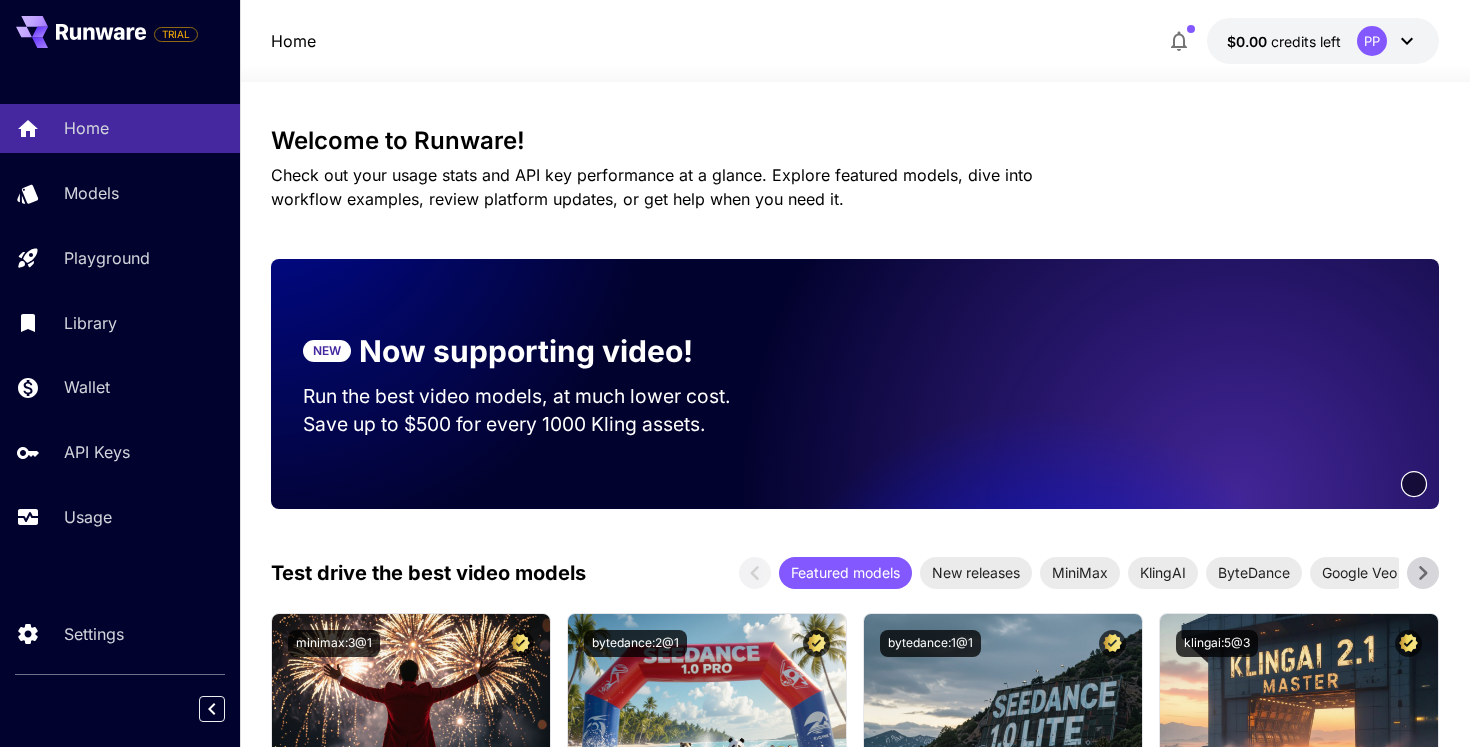 scroll, scrollTop: 0, scrollLeft: 0, axis: both 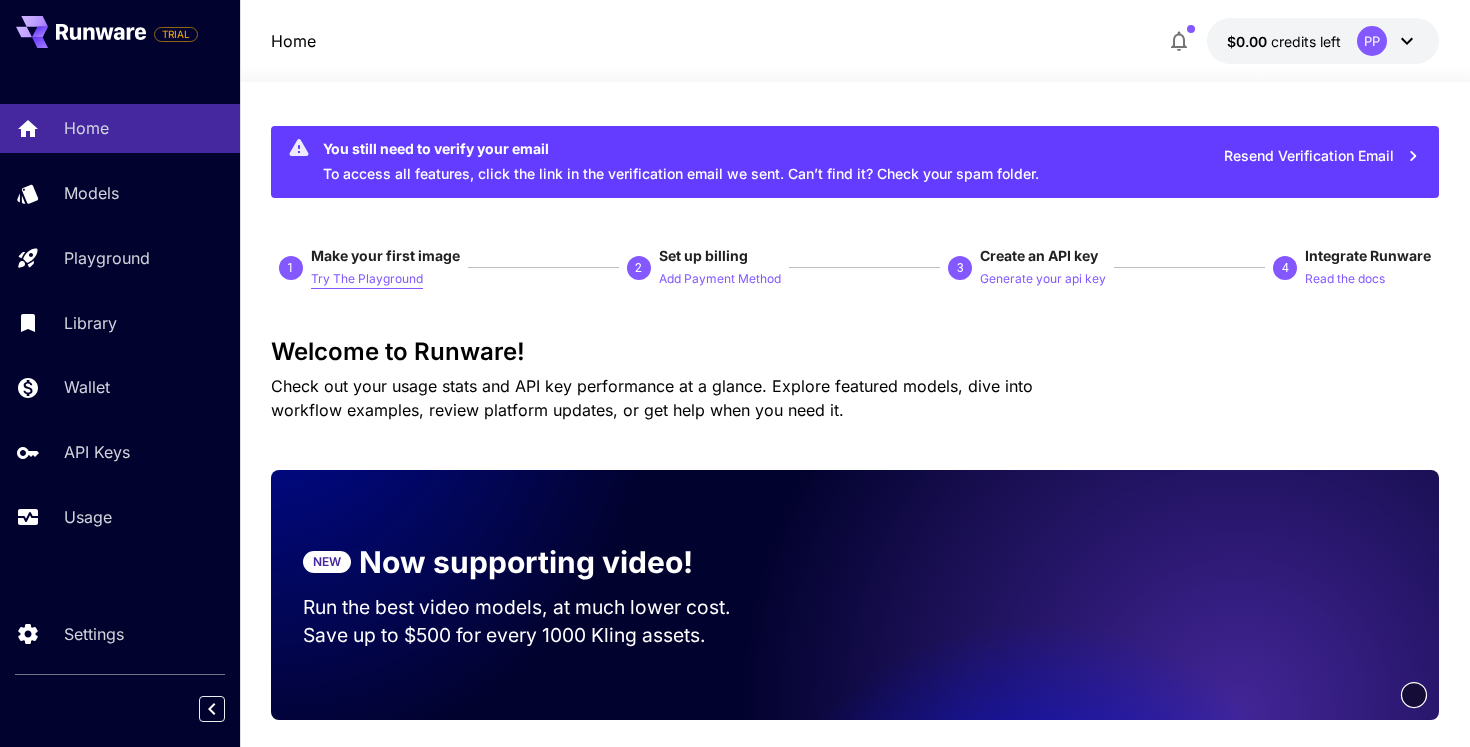 click on "Try The Playground" at bounding box center (367, 279) 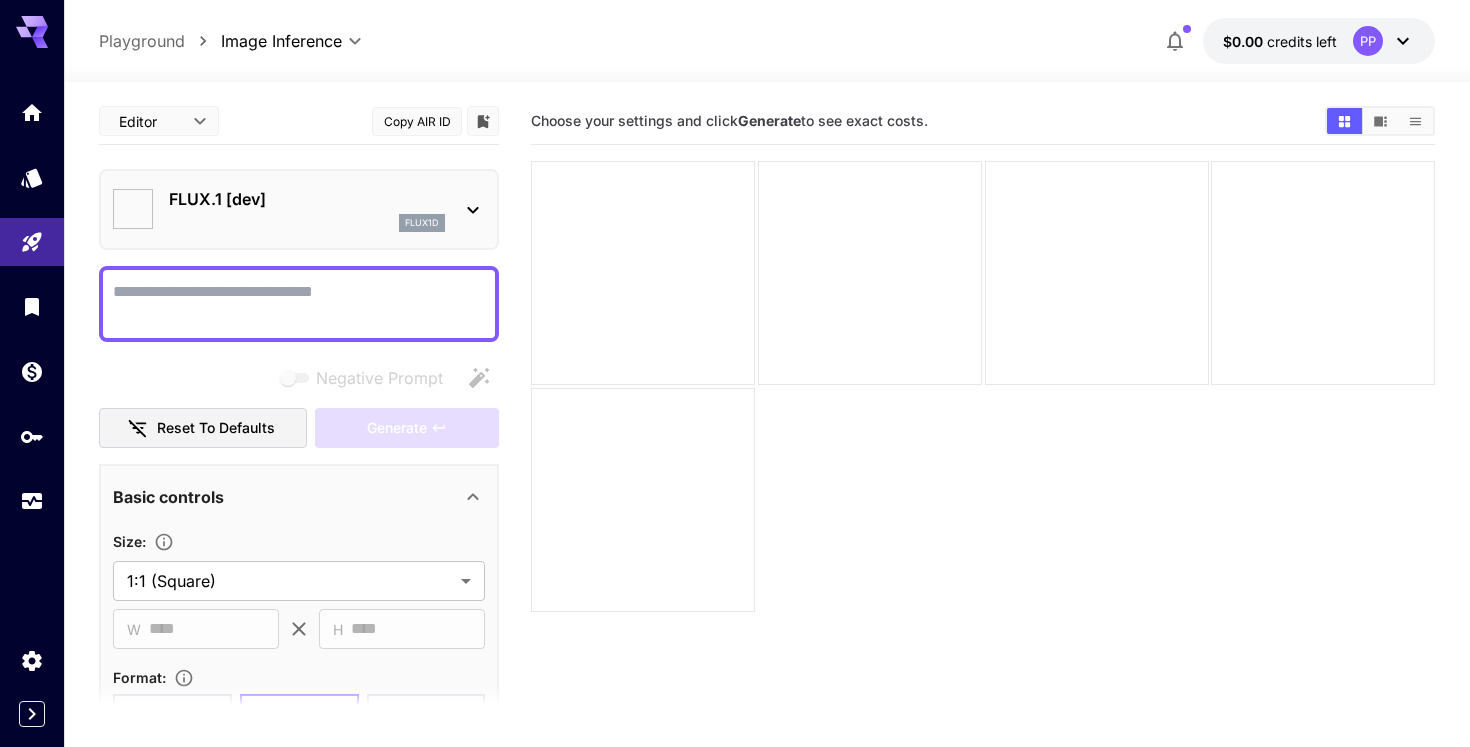 type on "**********" 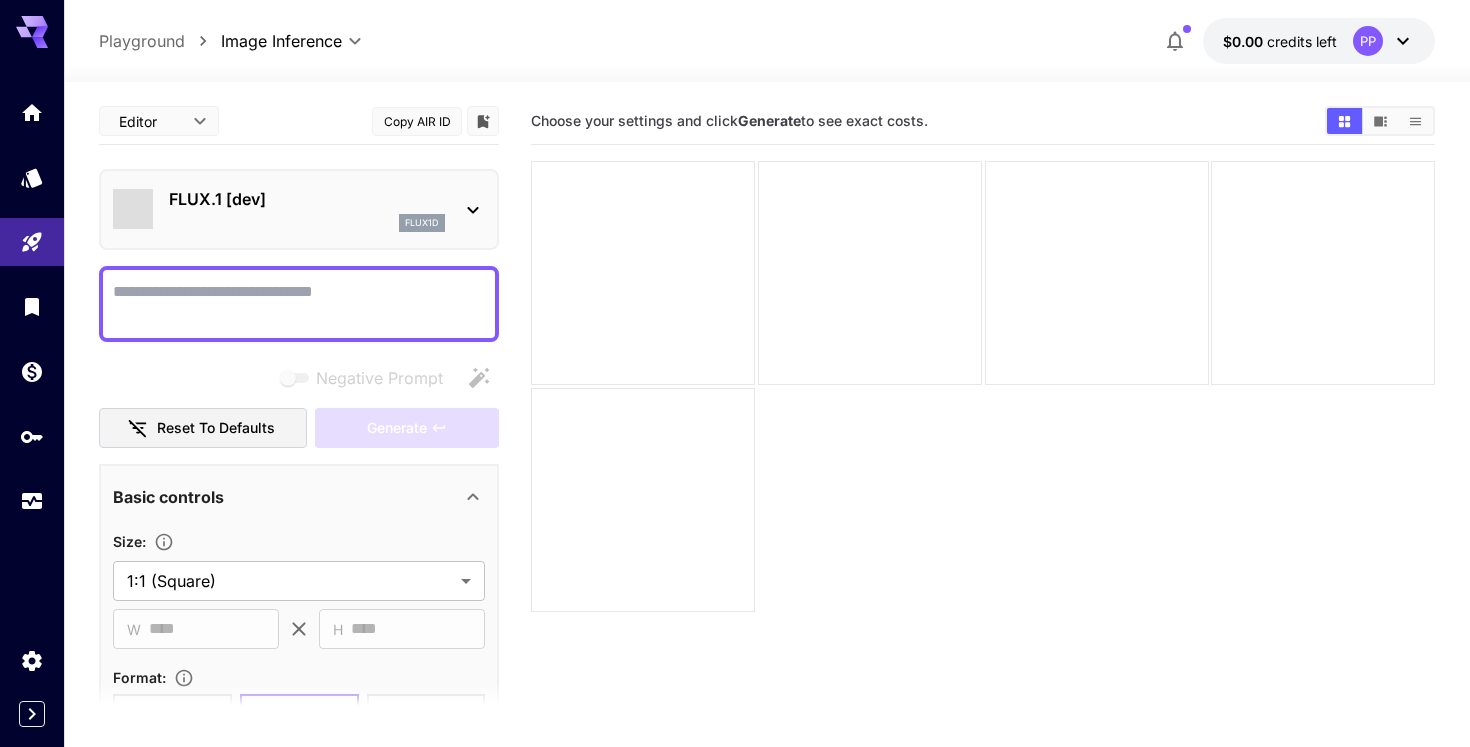 click on "Negative Prompt" at bounding box center (299, 304) 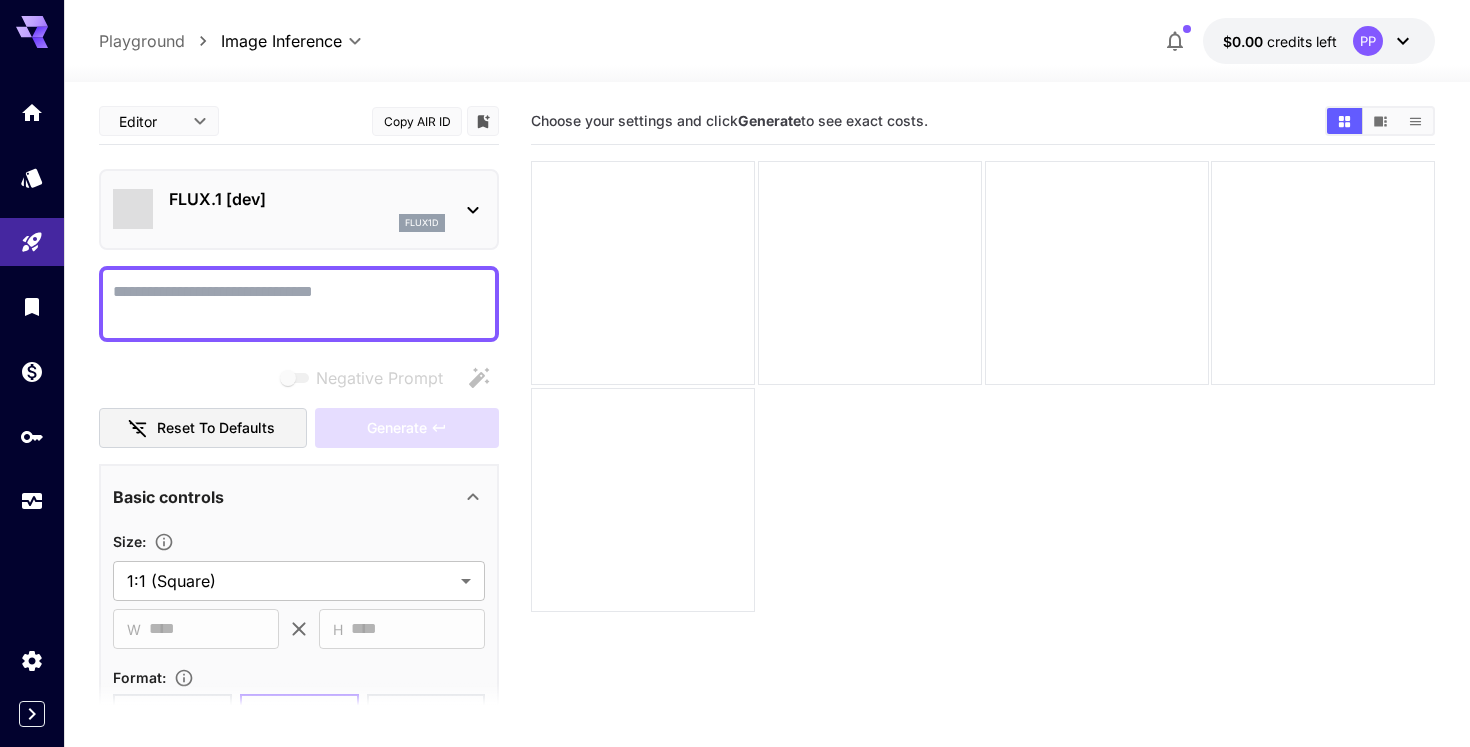 click 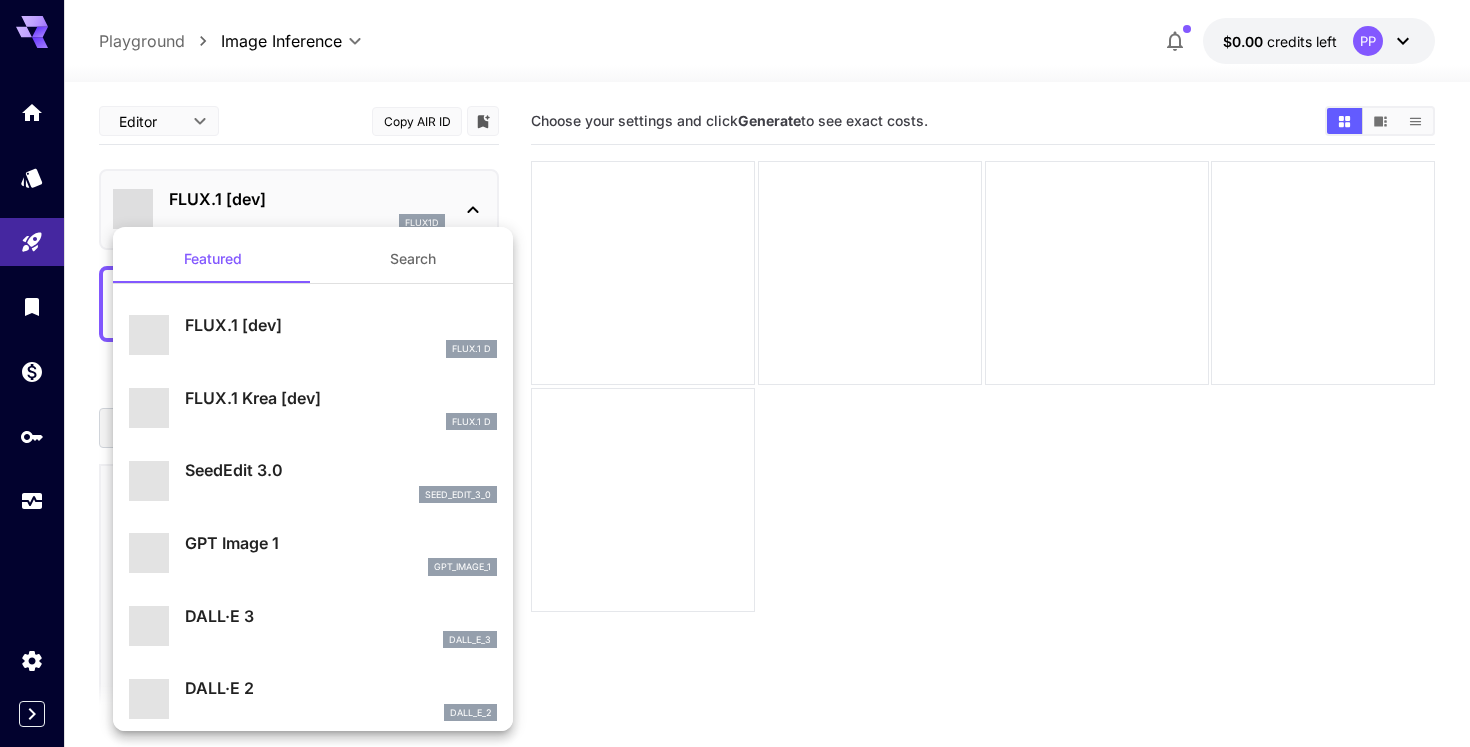 click at bounding box center [735, 373] 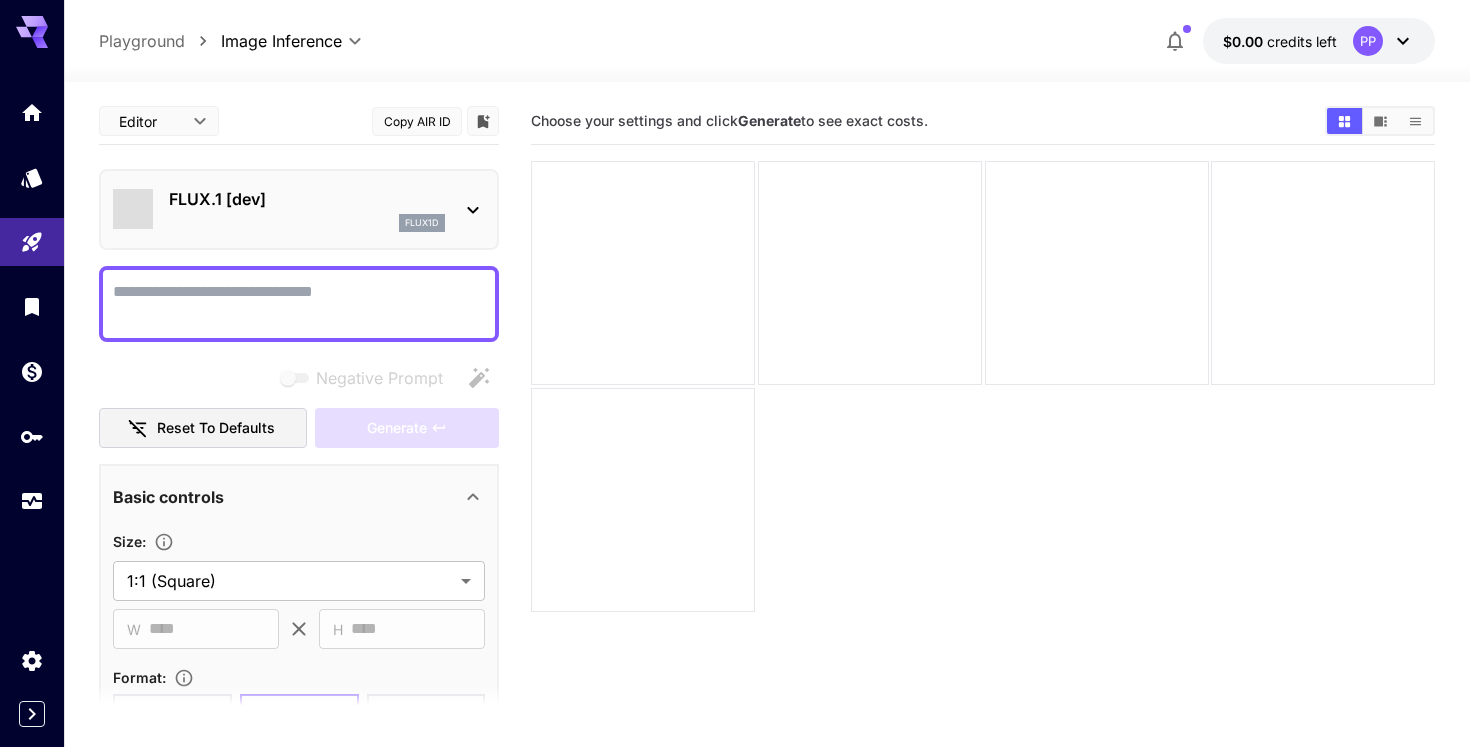 click on "Negative Prompt" at bounding box center [299, 304] 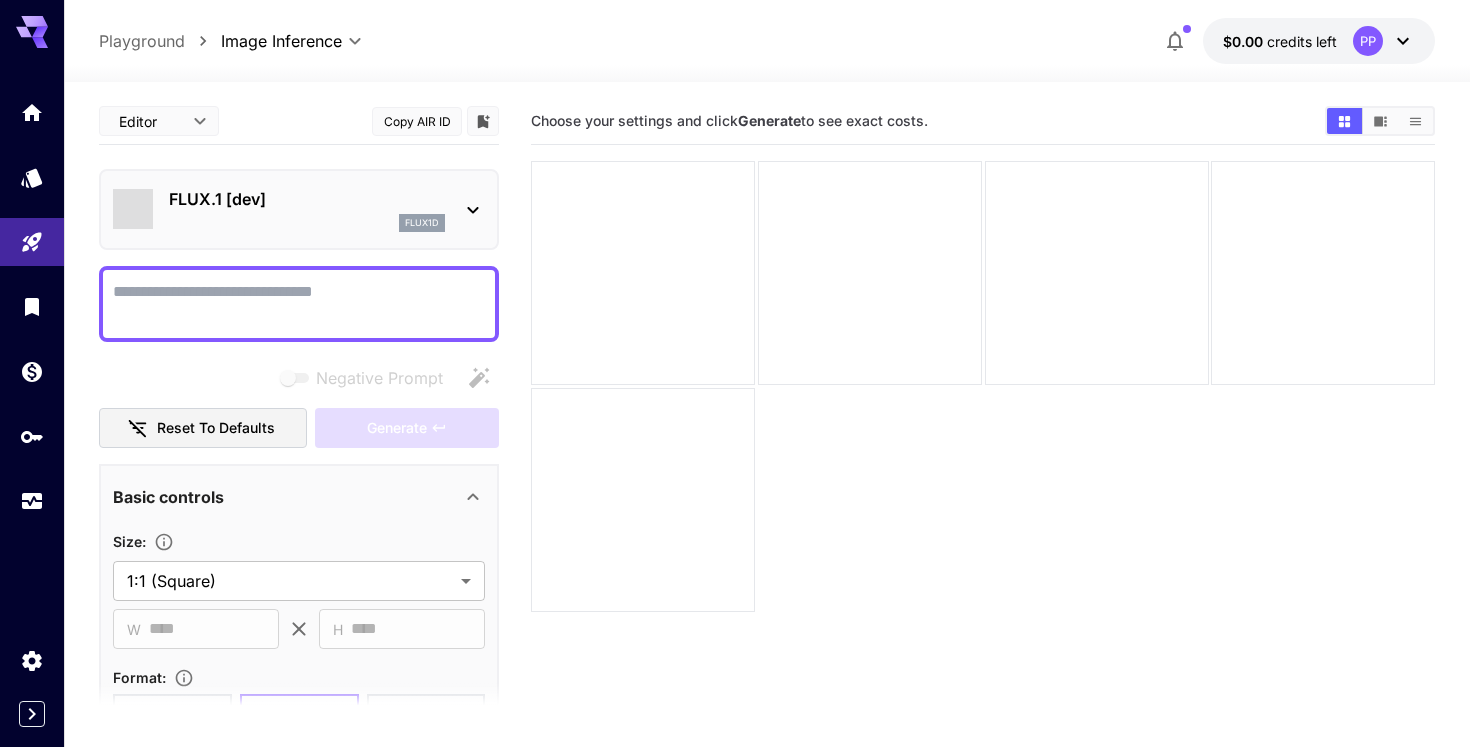 click on "**********" at bounding box center [299, 684] 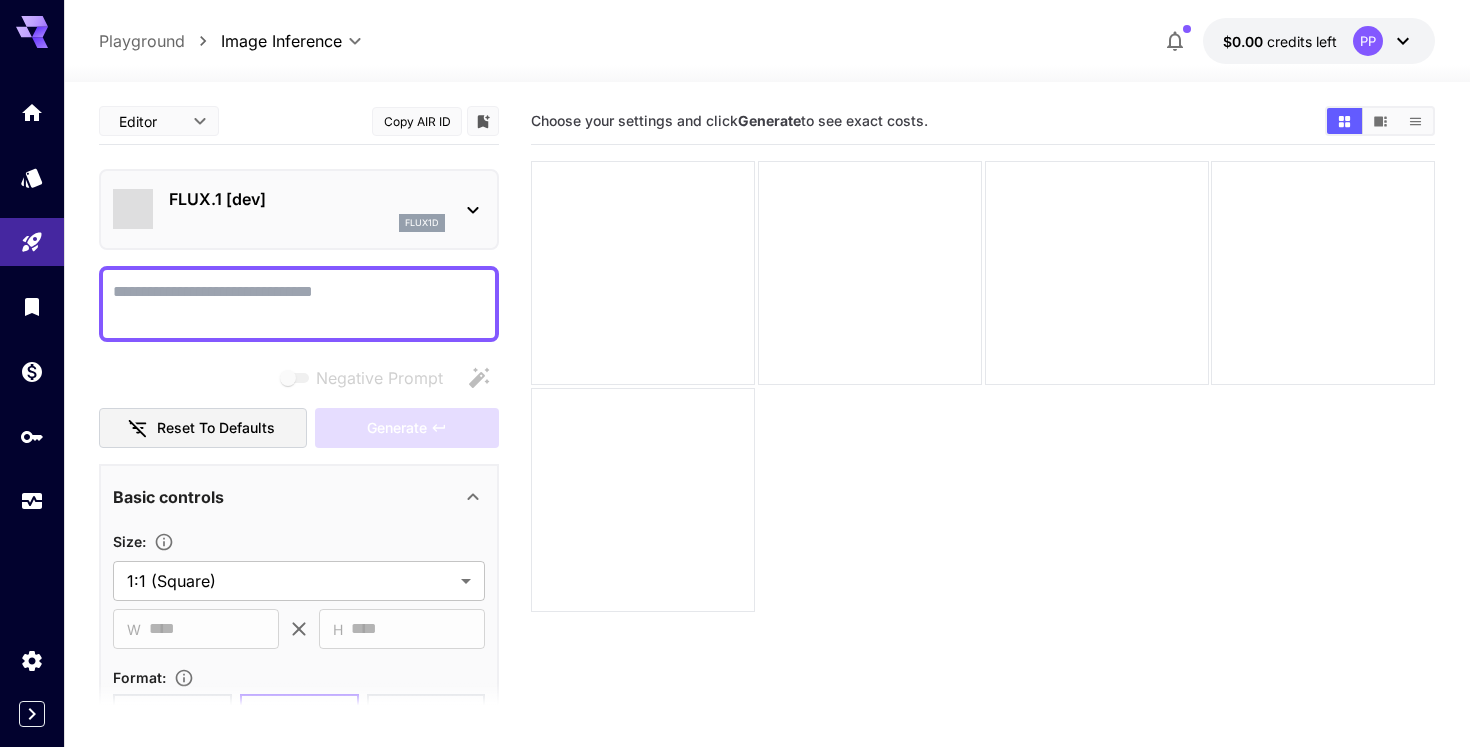 click on "Negative Prompt" at bounding box center (299, 304) 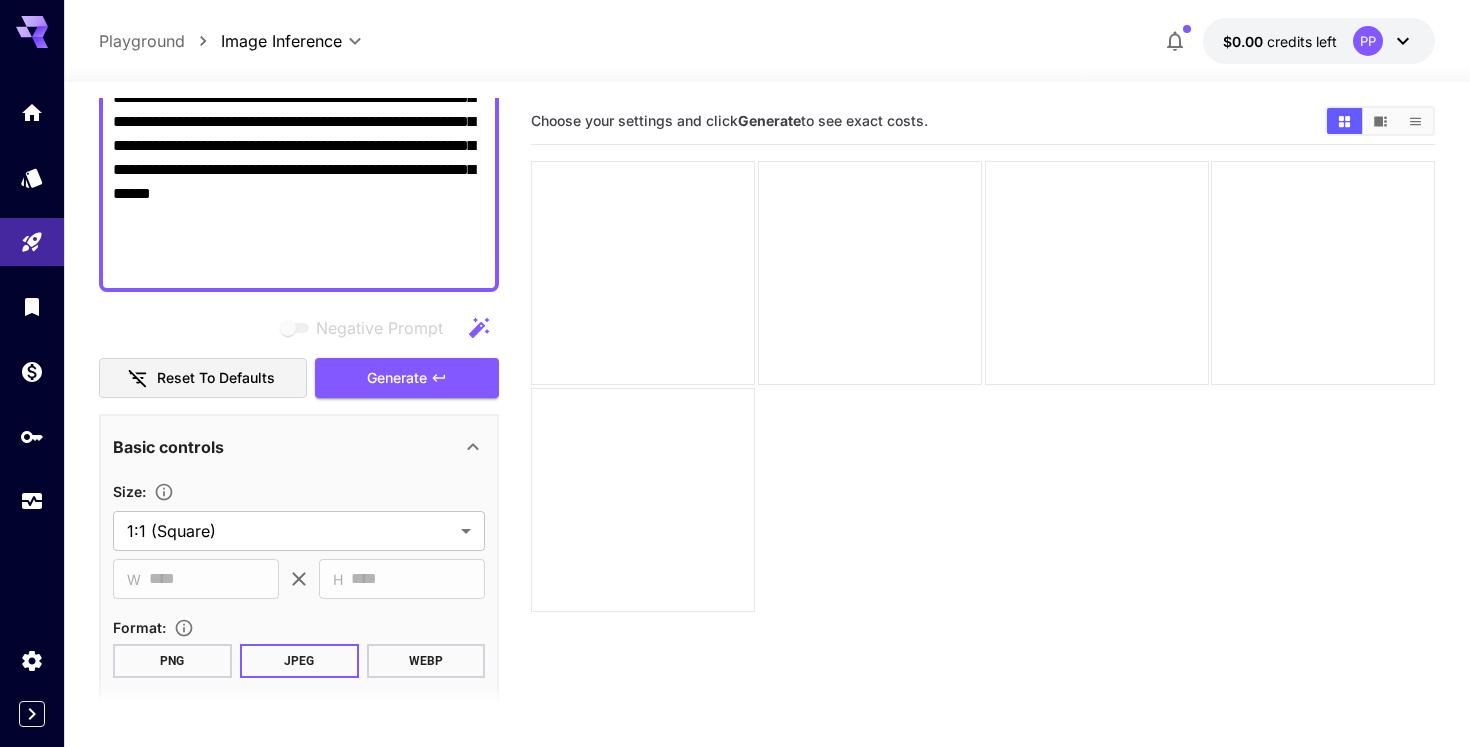 scroll, scrollTop: 1066, scrollLeft: 0, axis: vertical 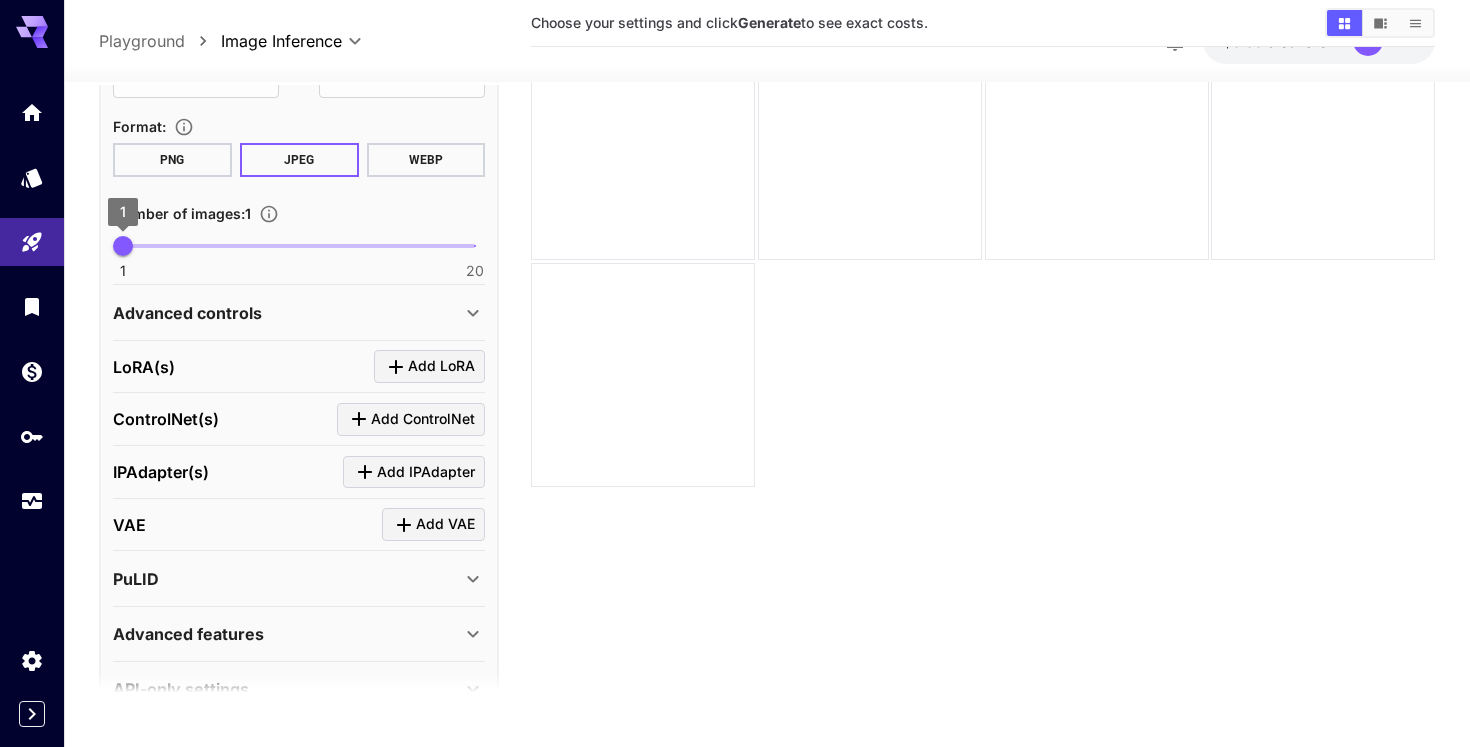type on "**********" 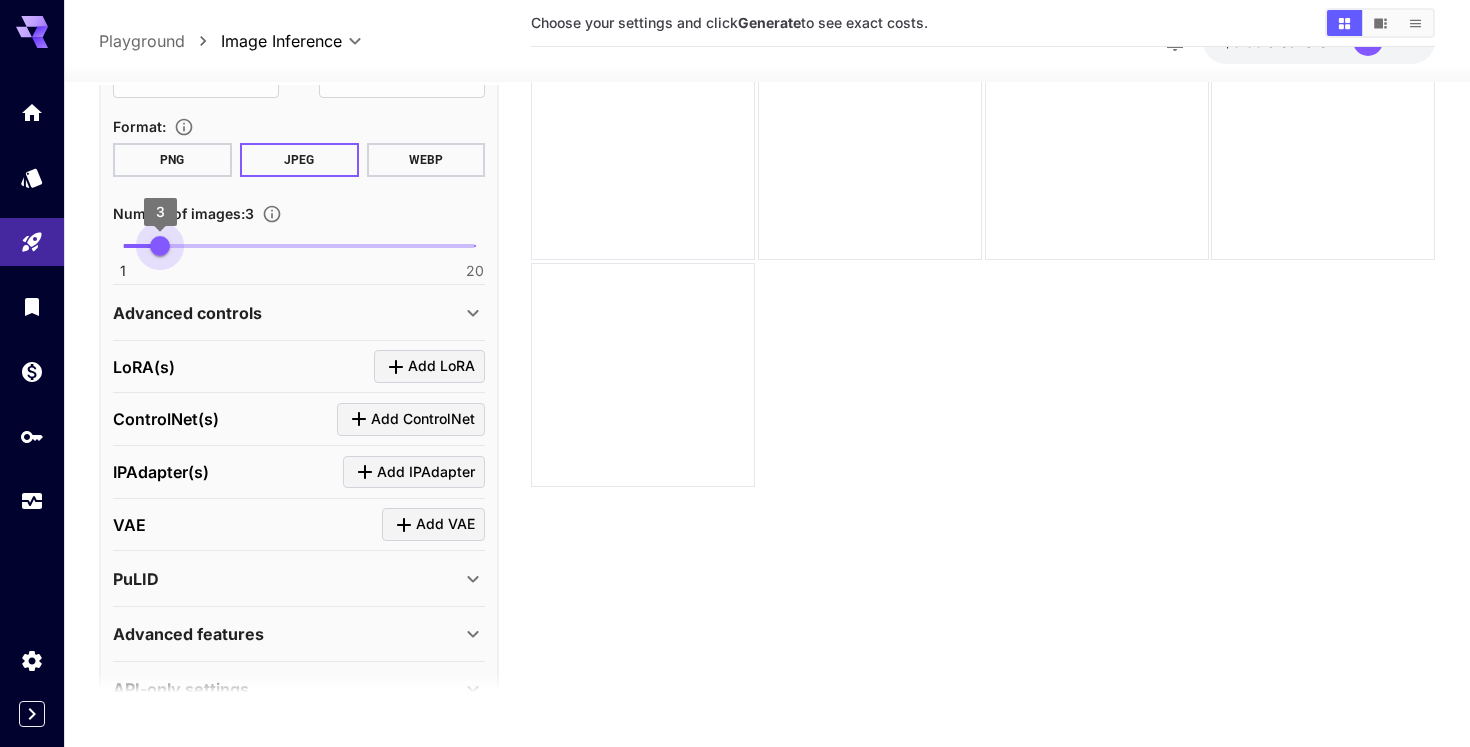 type on "*" 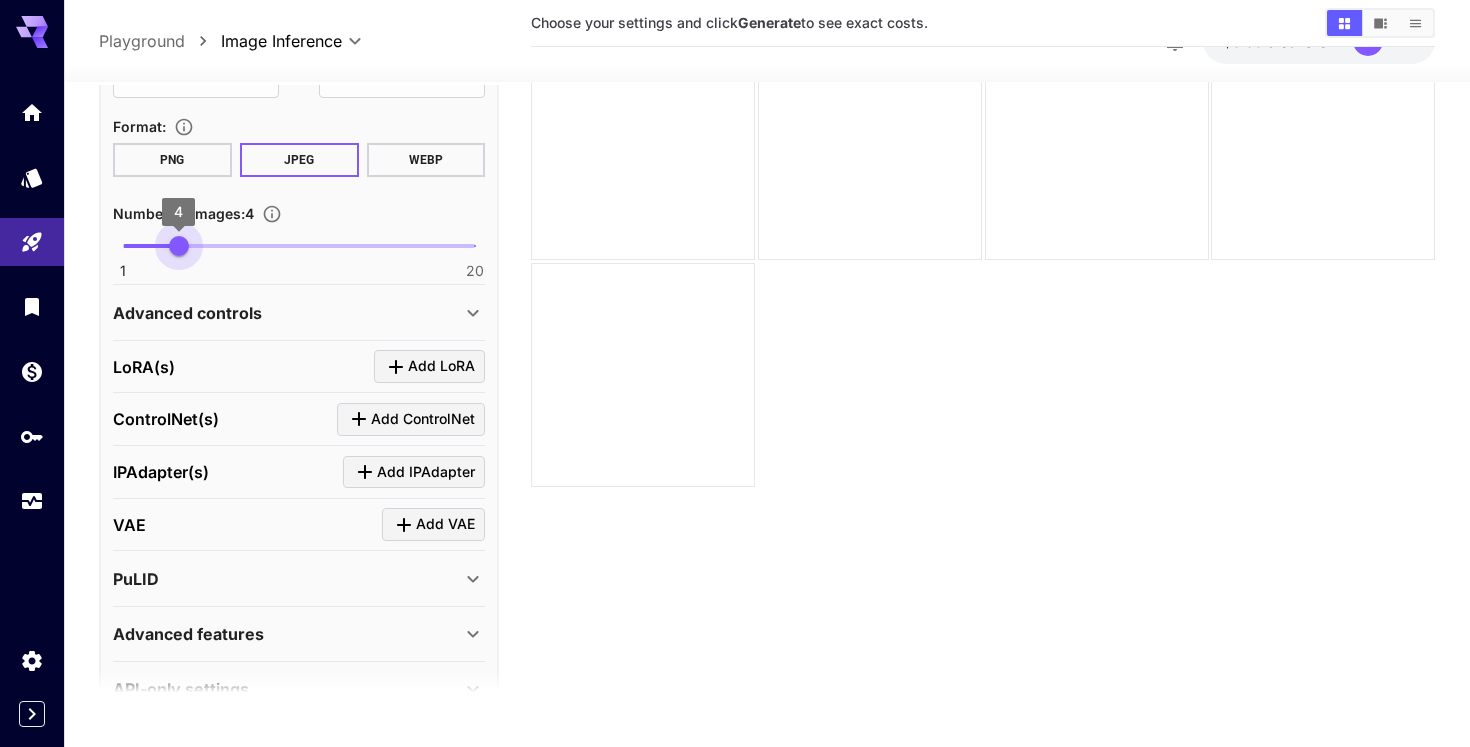 drag, startPoint x: 140, startPoint y: 245, endPoint x: 170, endPoint y: 254, distance: 31.320919 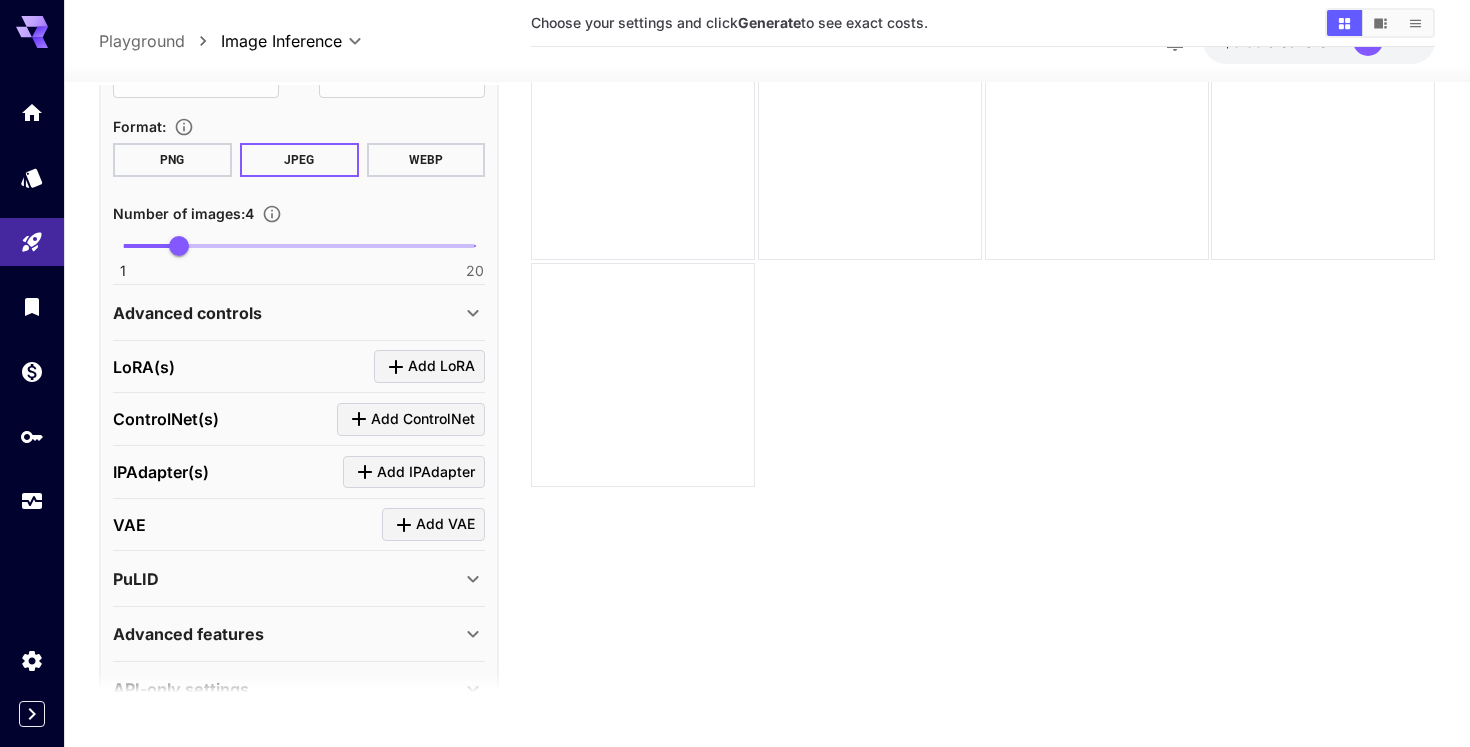 scroll, scrollTop: 1066, scrollLeft: 0, axis: vertical 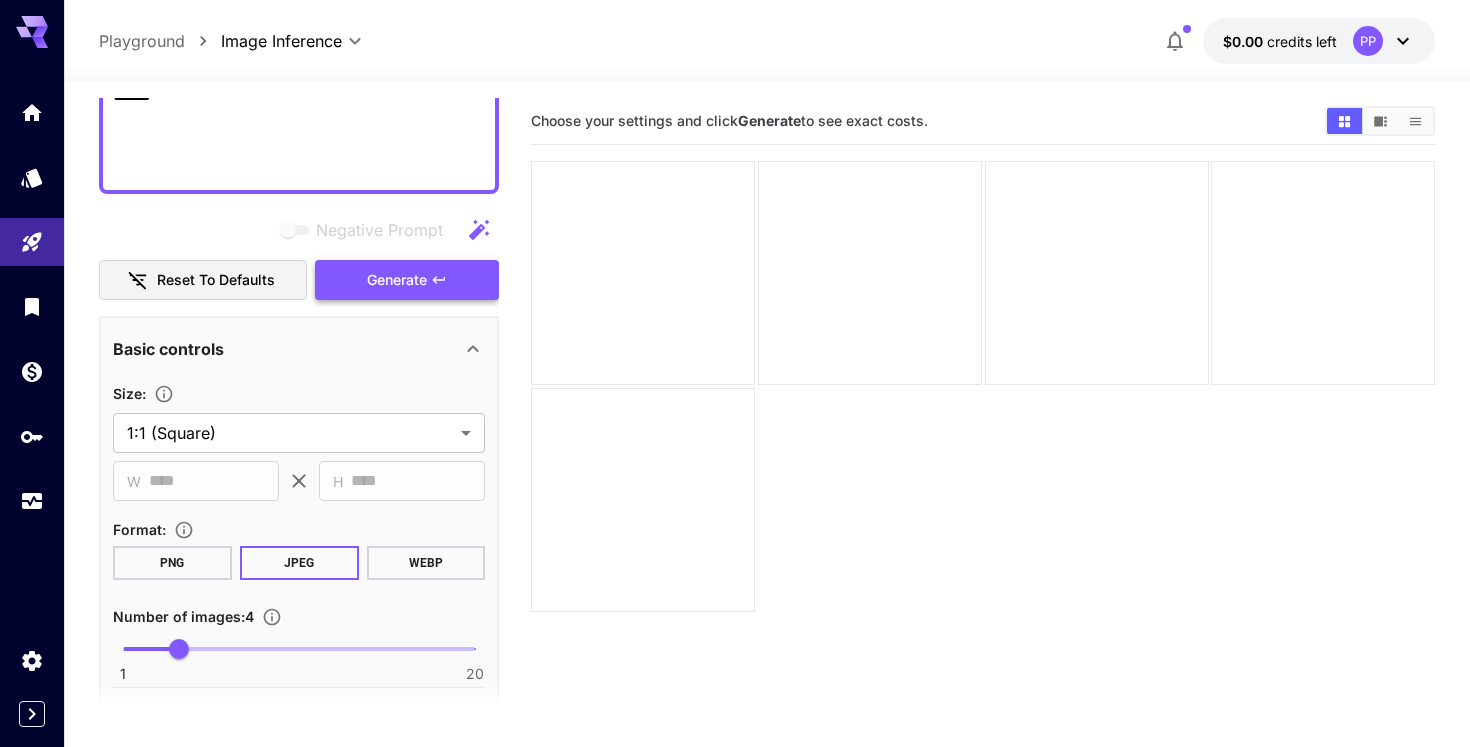 click on "Generate" at bounding box center [397, 280] 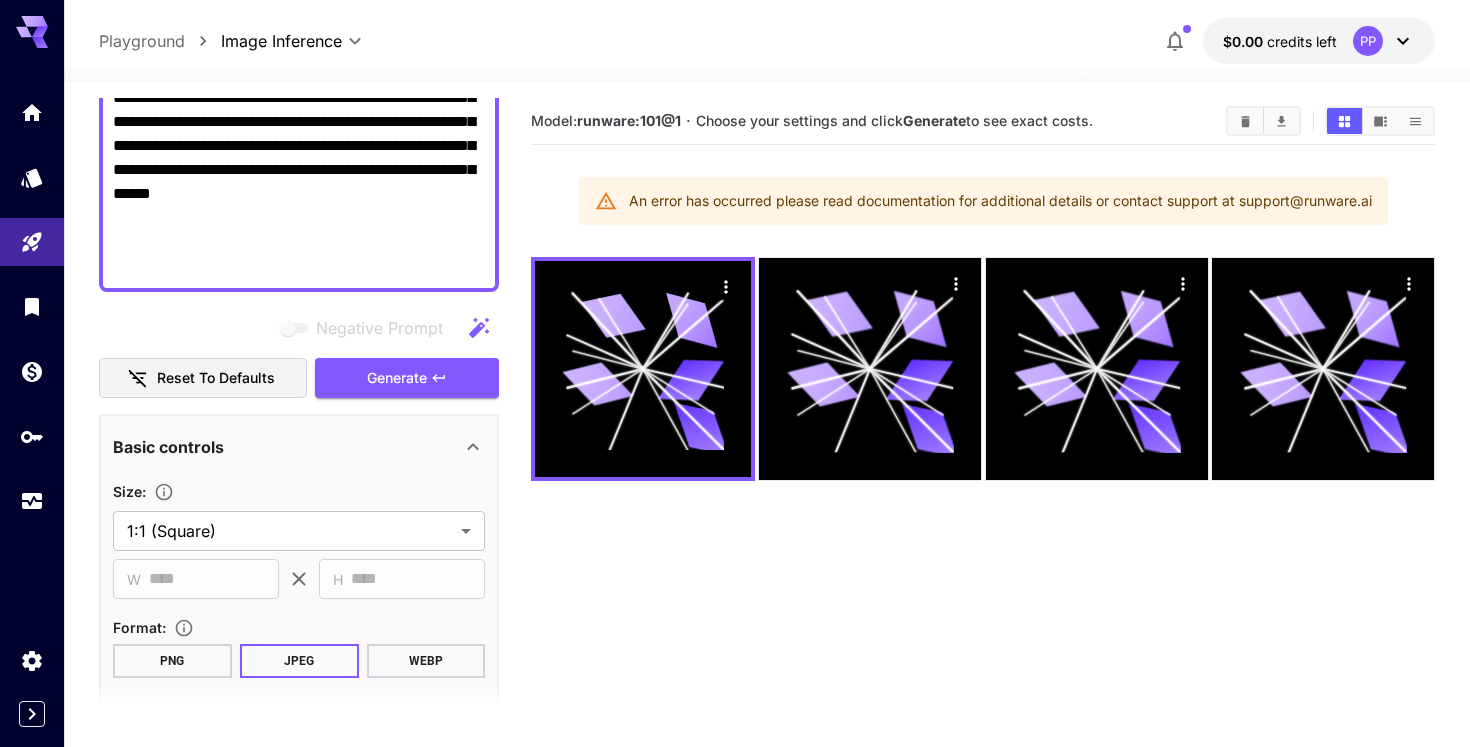 scroll, scrollTop: 603, scrollLeft: 0, axis: vertical 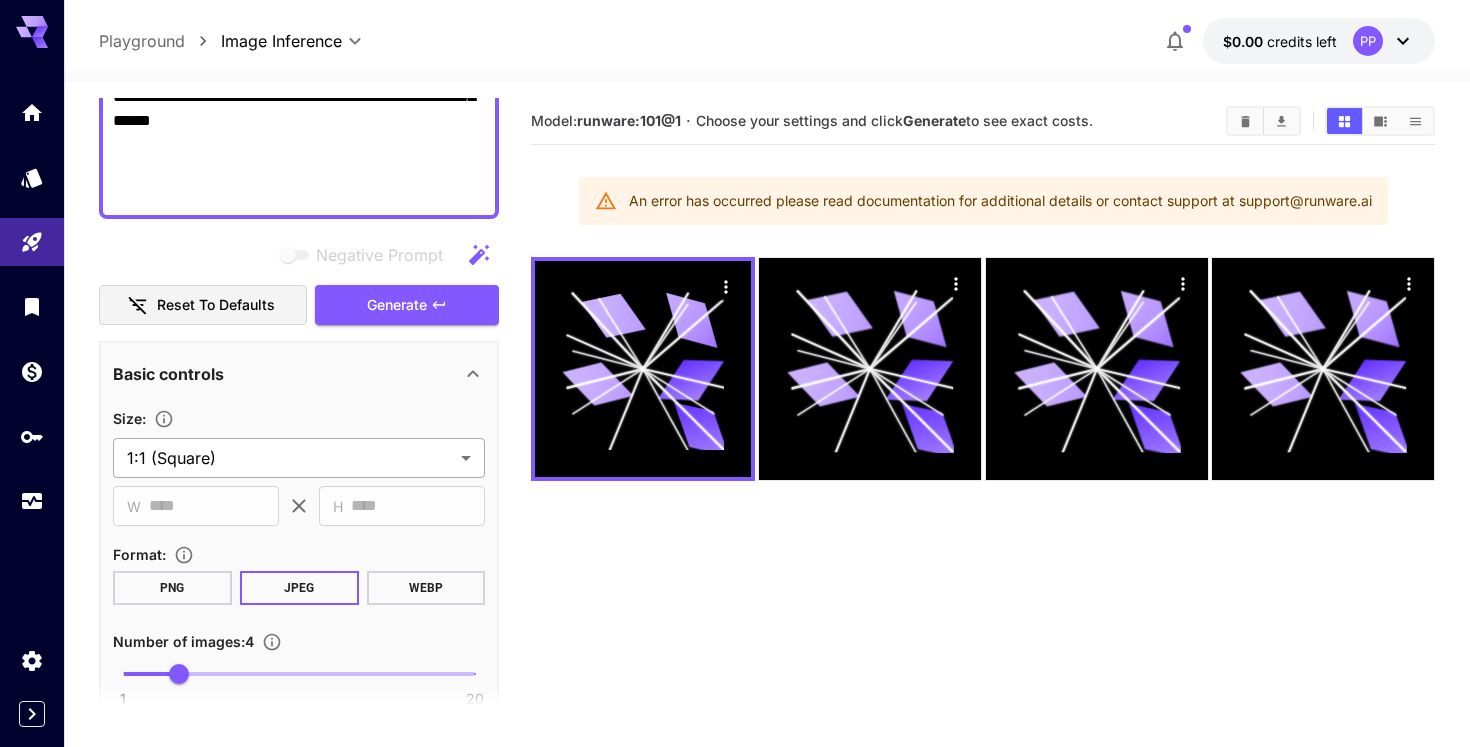click on "**********" at bounding box center [735, 452] 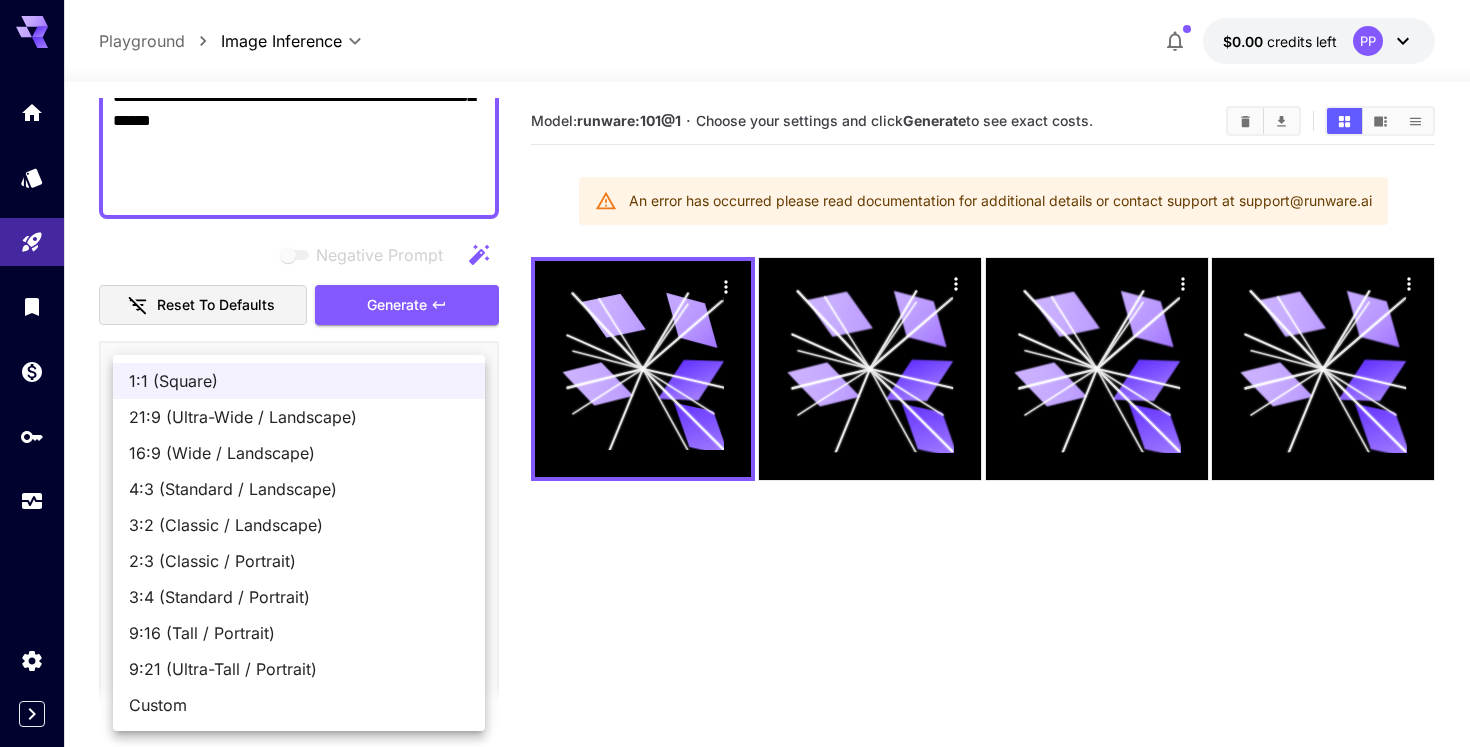 click on "1:1 (Square)" at bounding box center (299, 381) 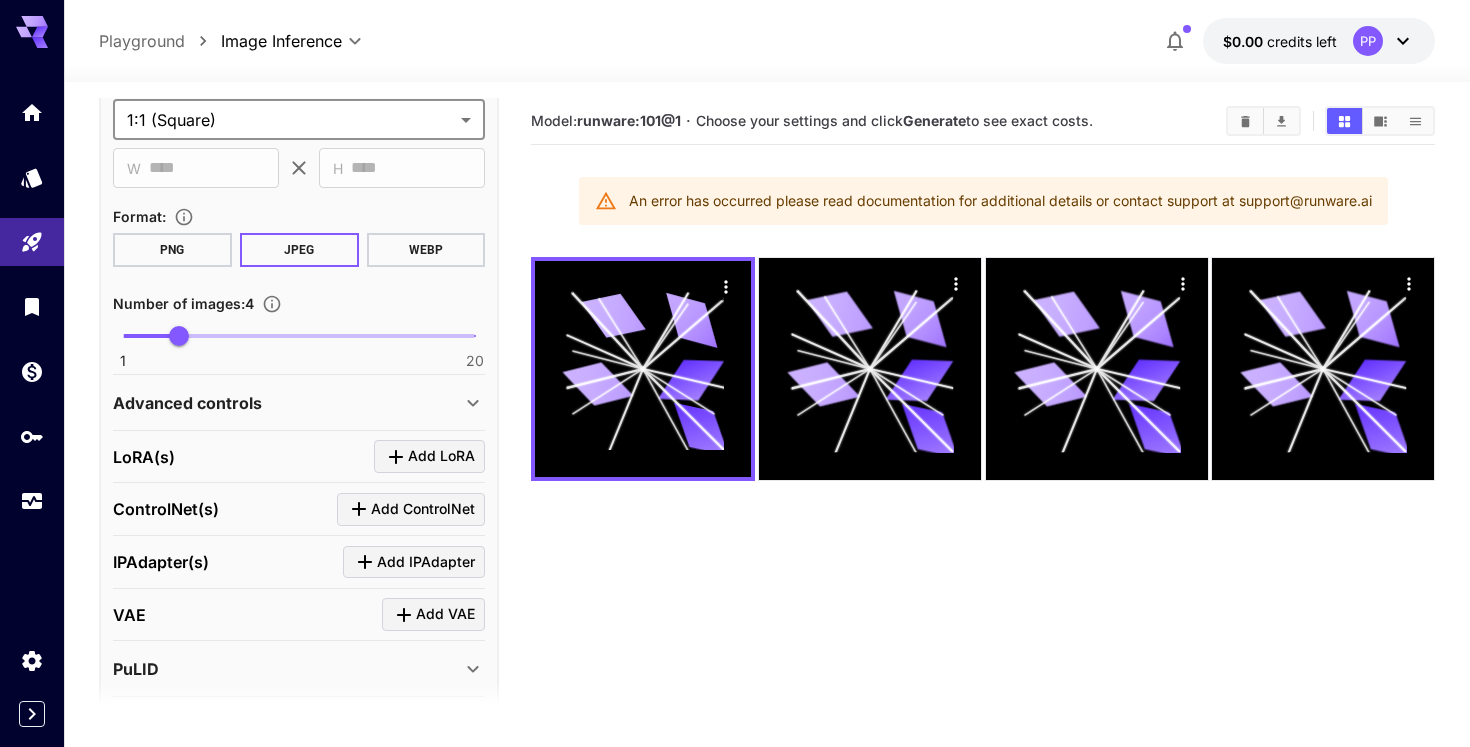 scroll, scrollTop: 969, scrollLeft: 0, axis: vertical 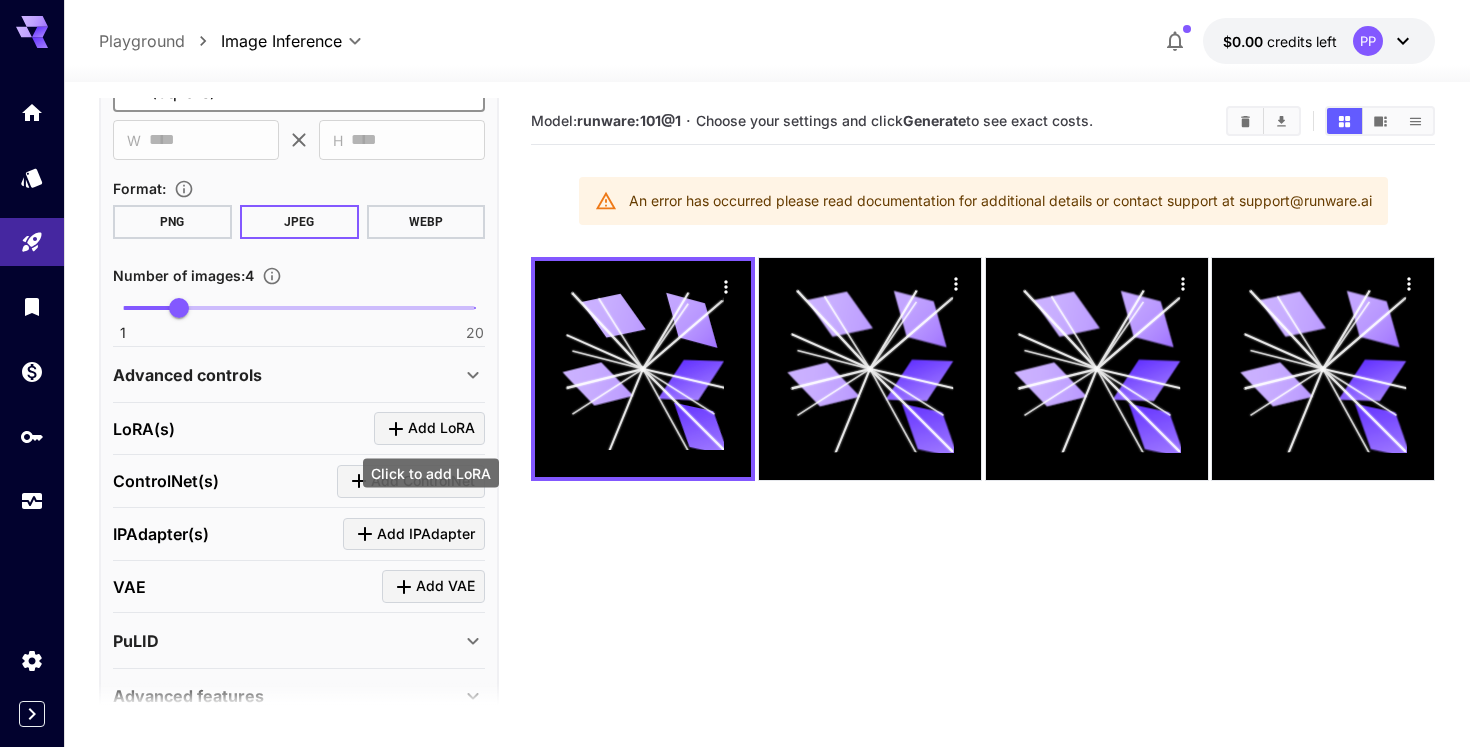 click on "Add LoRA" at bounding box center [441, 428] 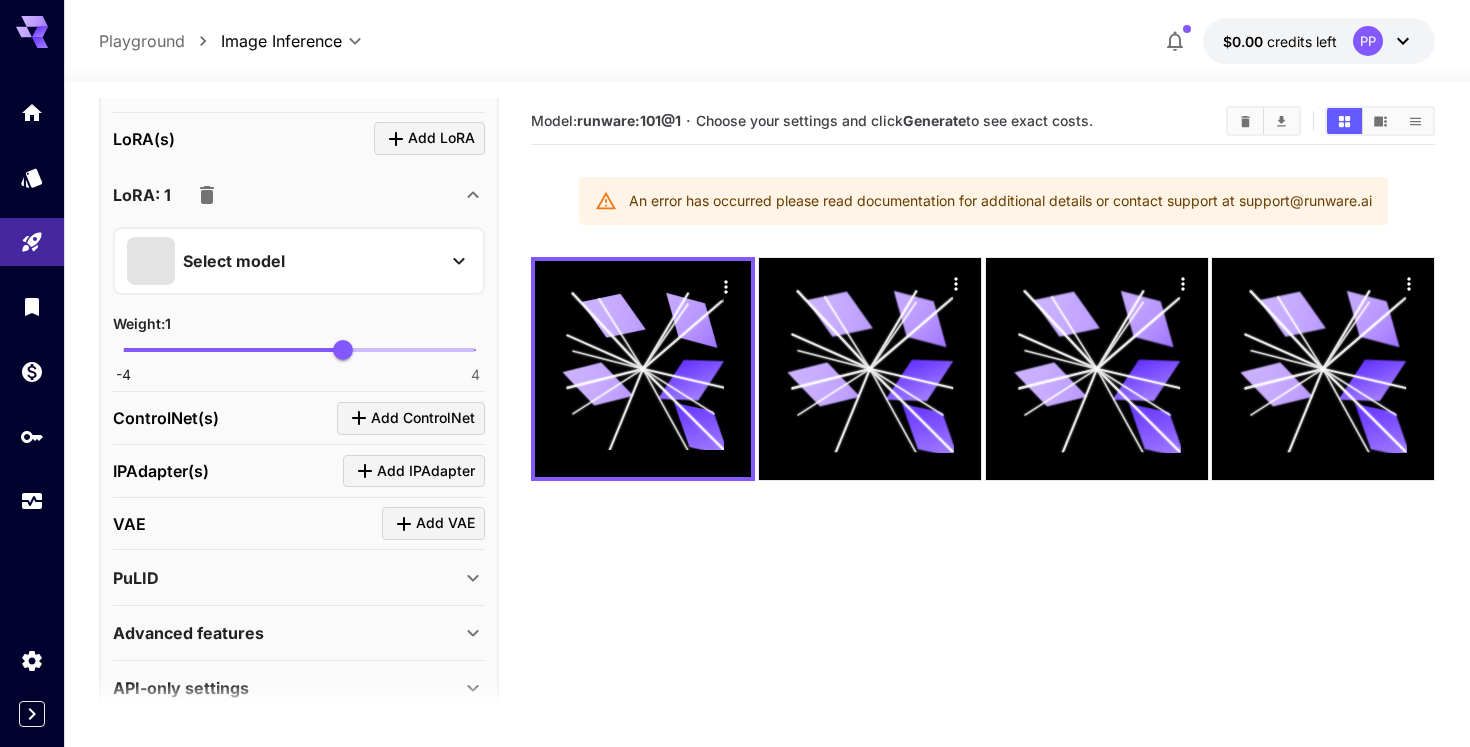 scroll, scrollTop: 1292, scrollLeft: 0, axis: vertical 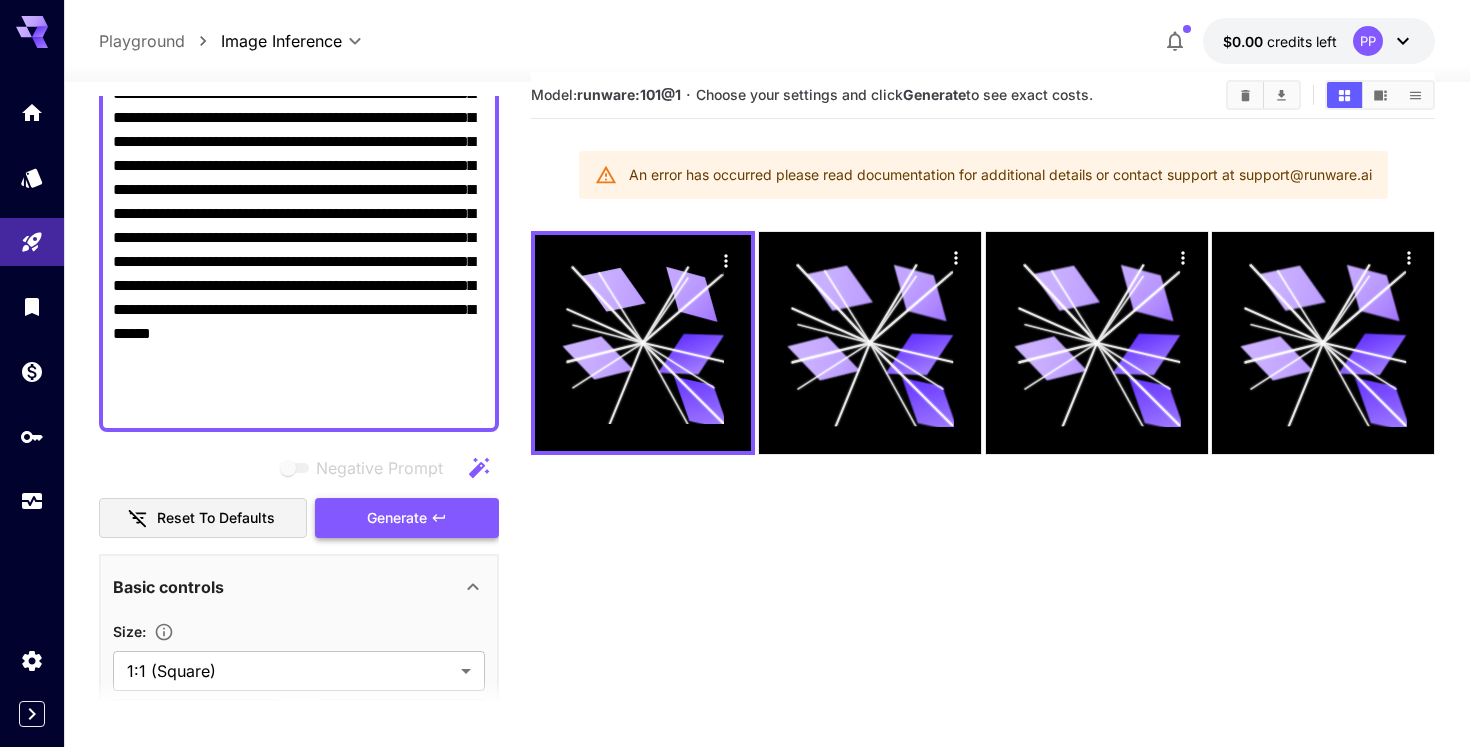 click on "Generate" at bounding box center [397, 518] 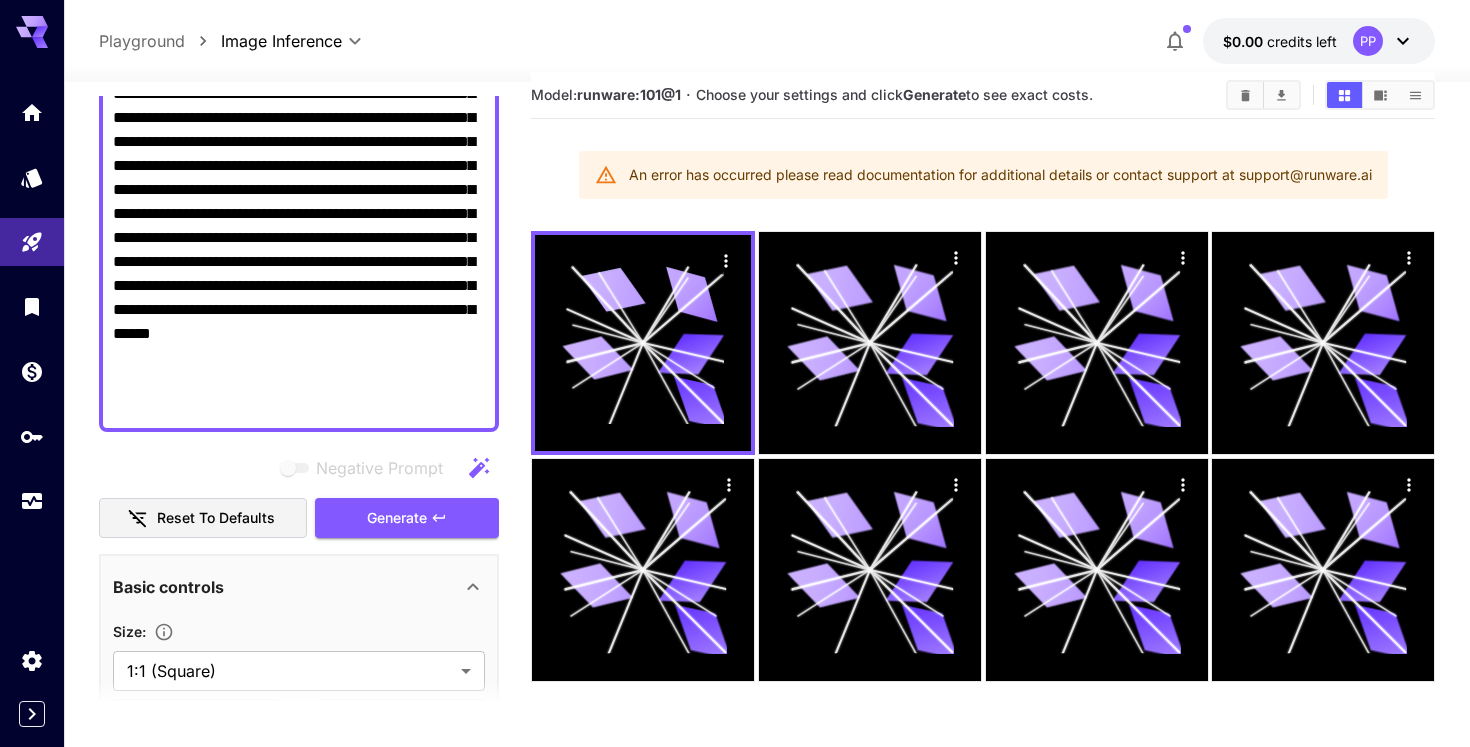 click on "An error has occurred please read documentation for additional details or contact support at support@runware.ai" at bounding box center [1000, 175] 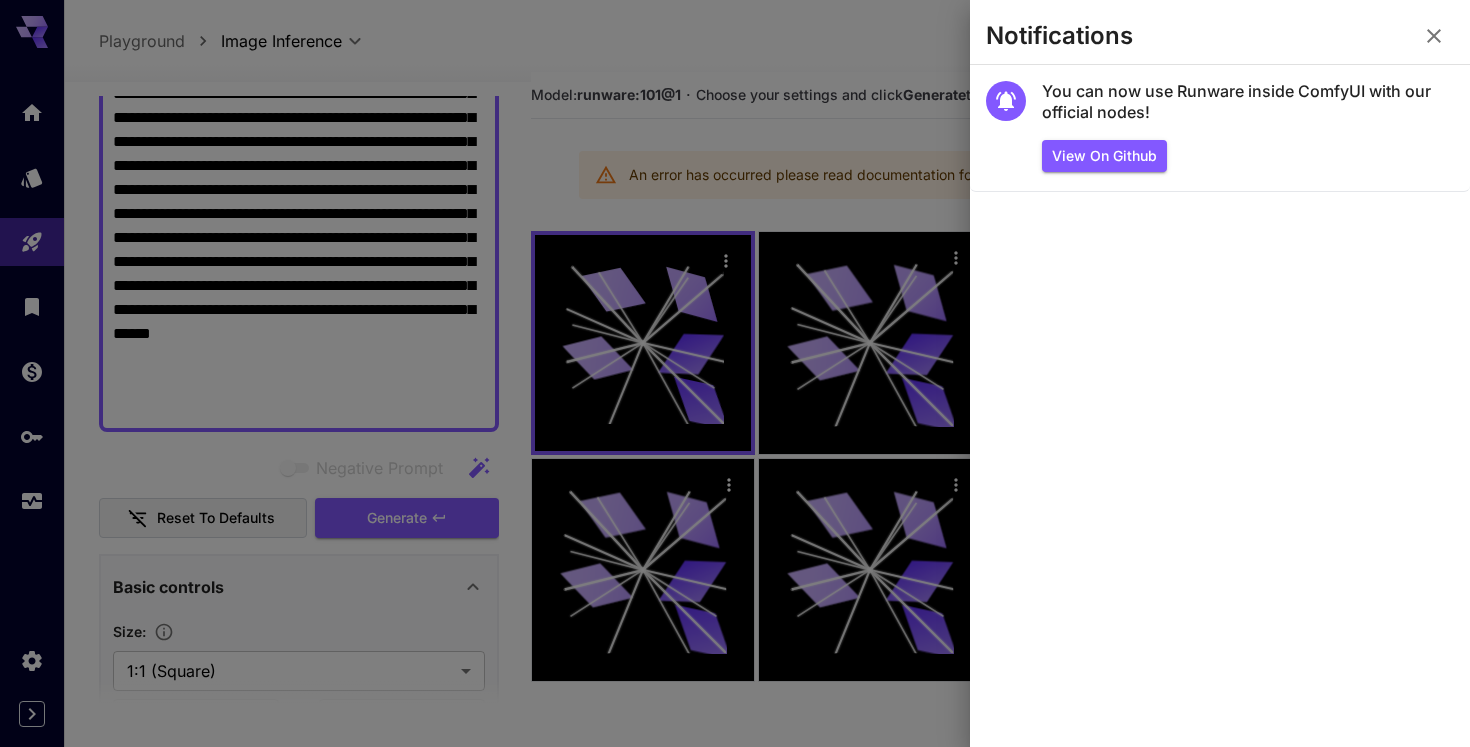 click 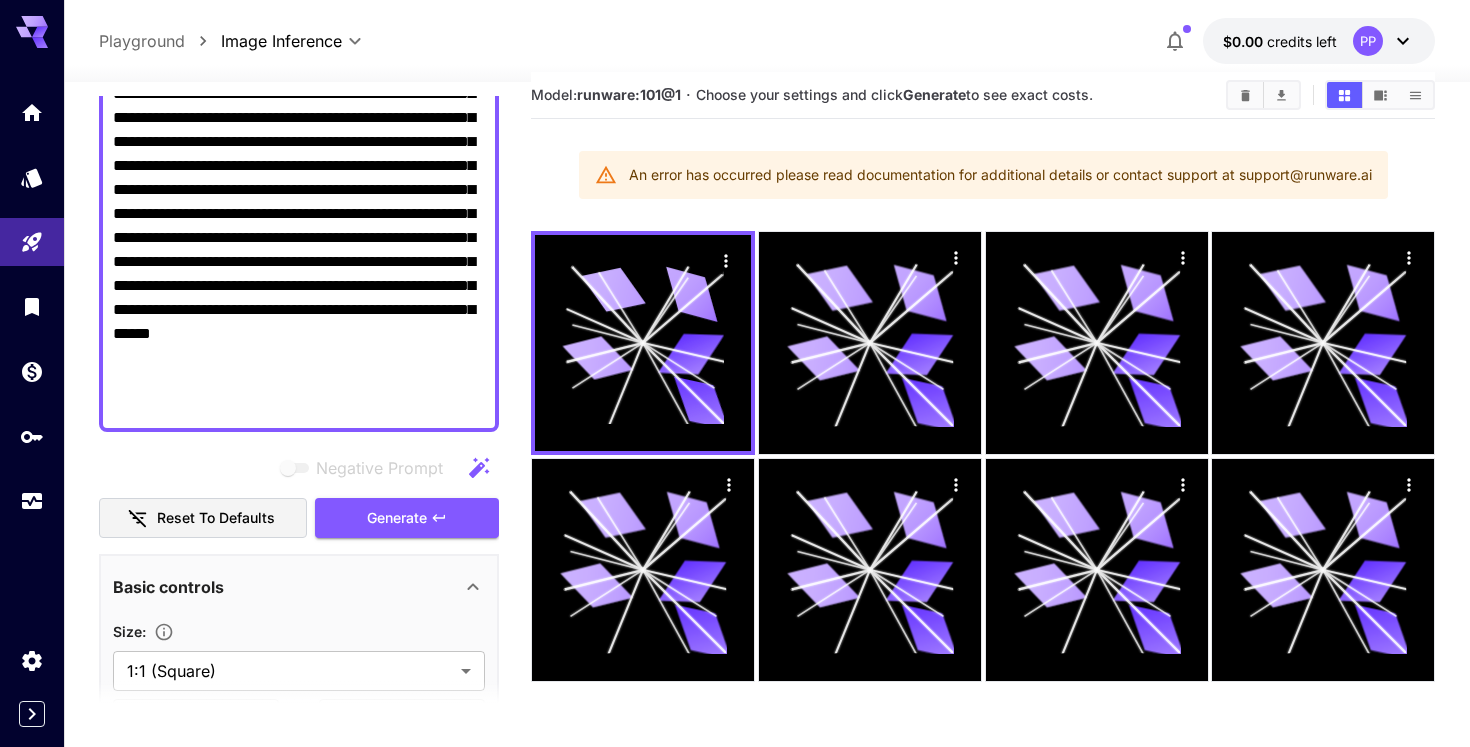 scroll, scrollTop: 0, scrollLeft: 0, axis: both 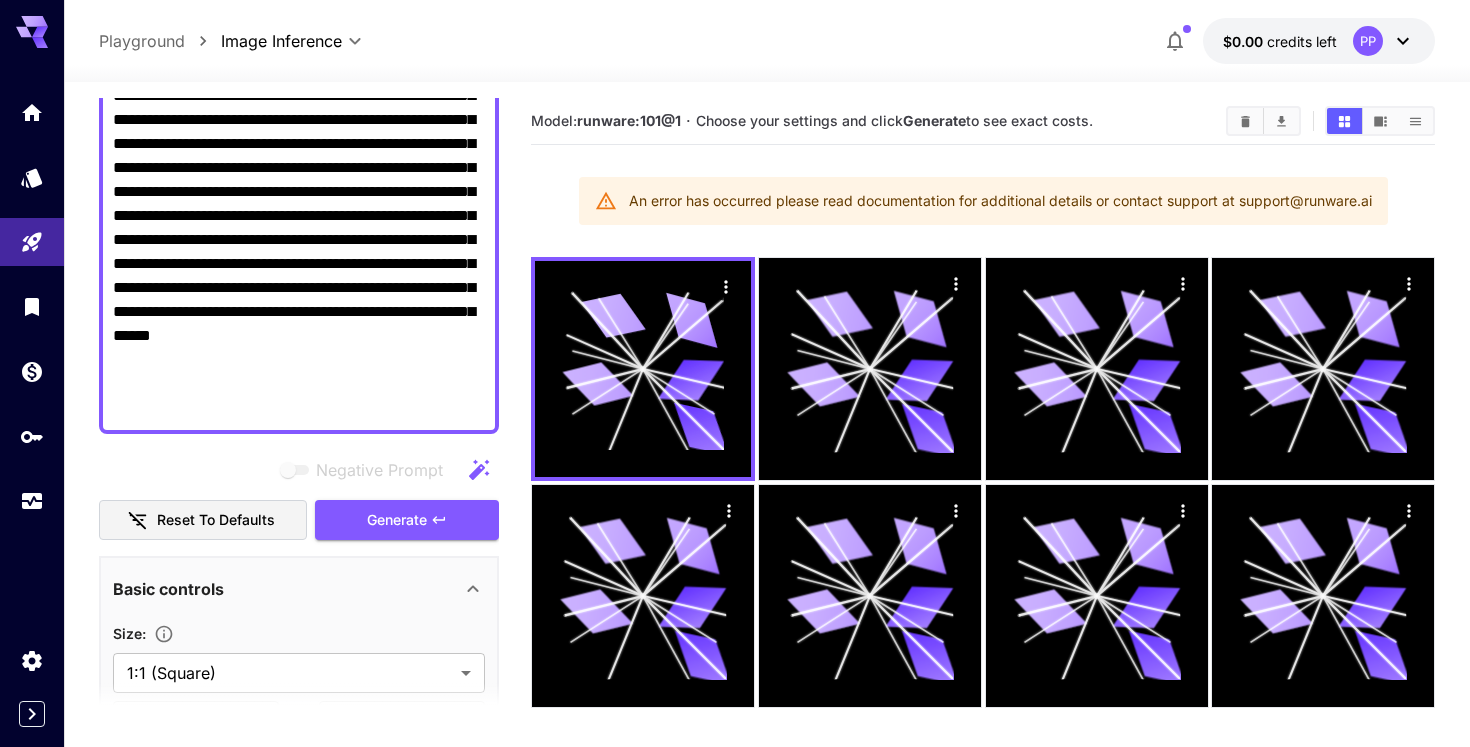 click on "Generate" at bounding box center (934, 120) 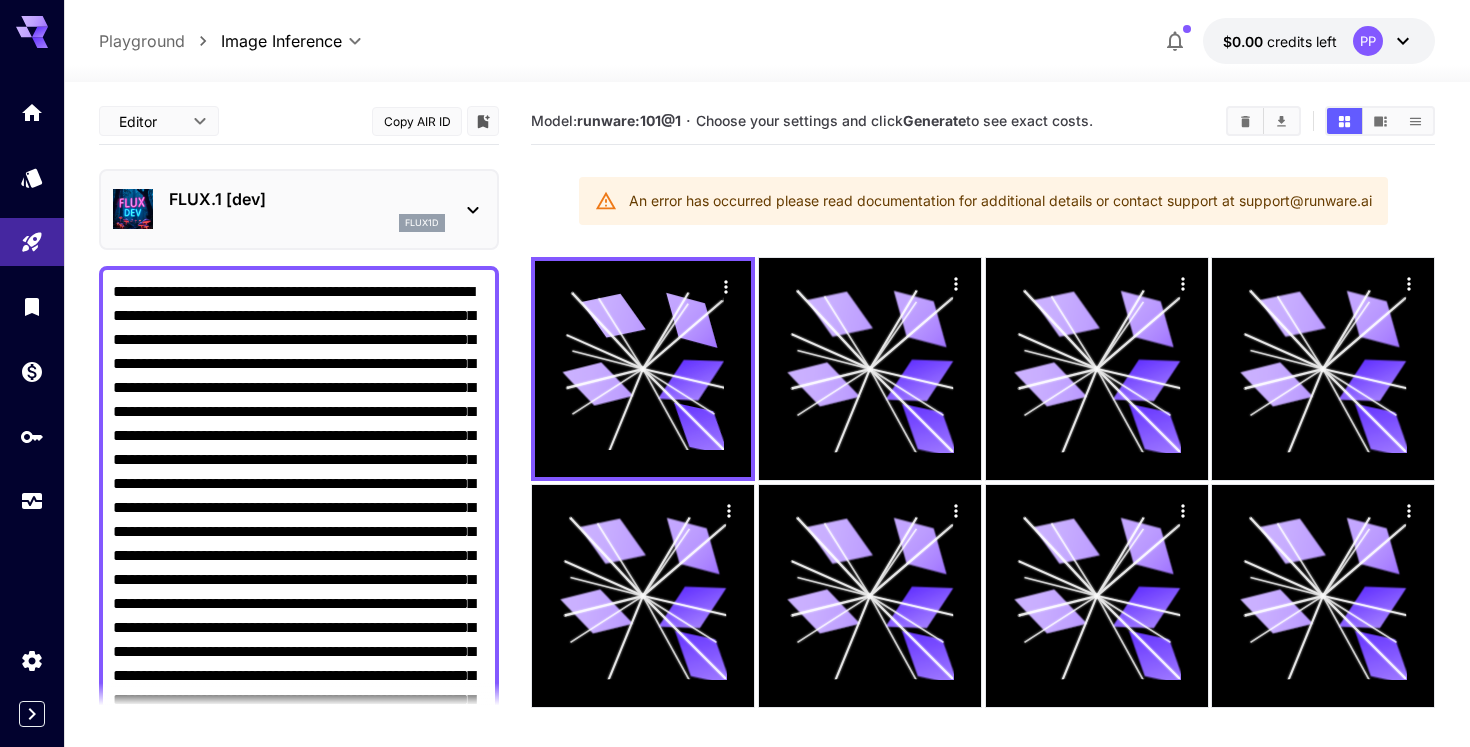 click 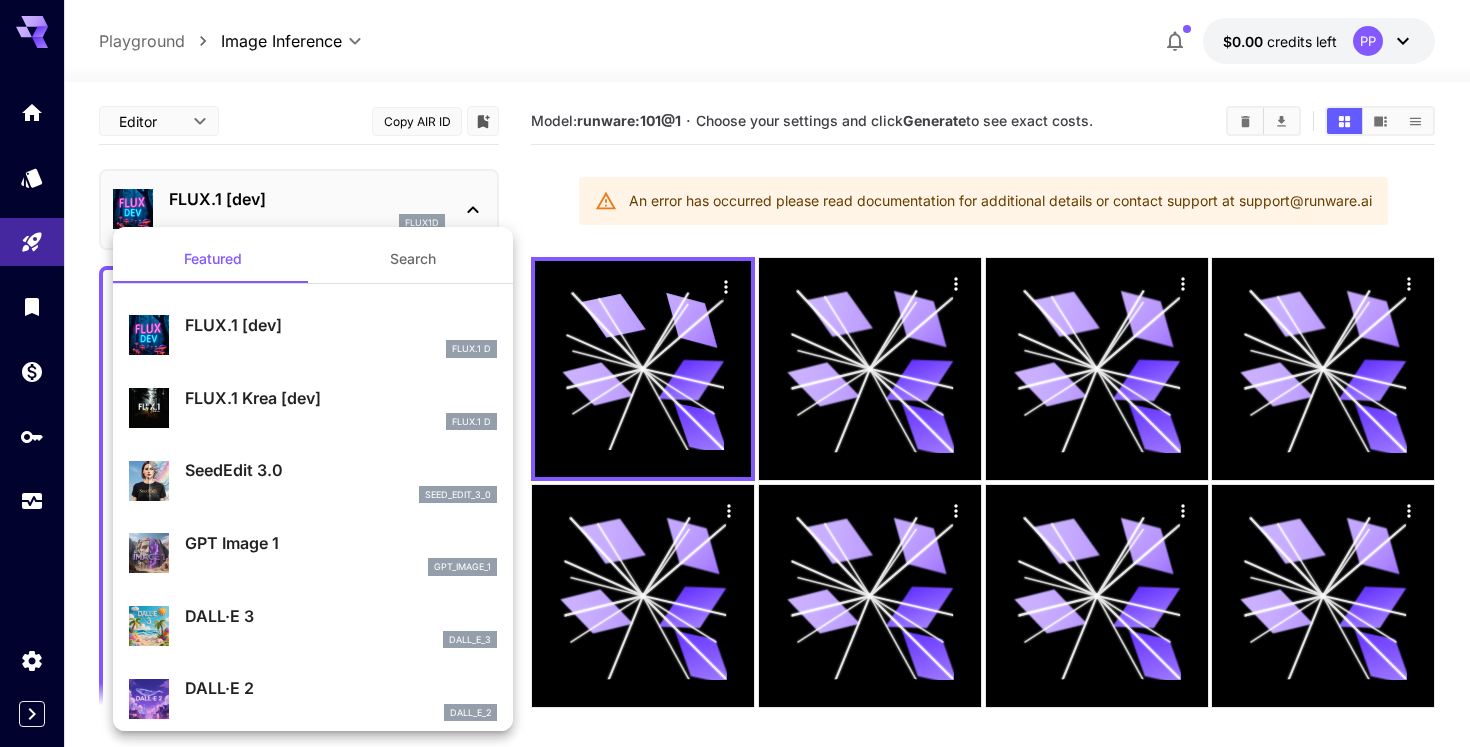 click on "FLUX.1 [dev]" at bounding box center (341, 325) 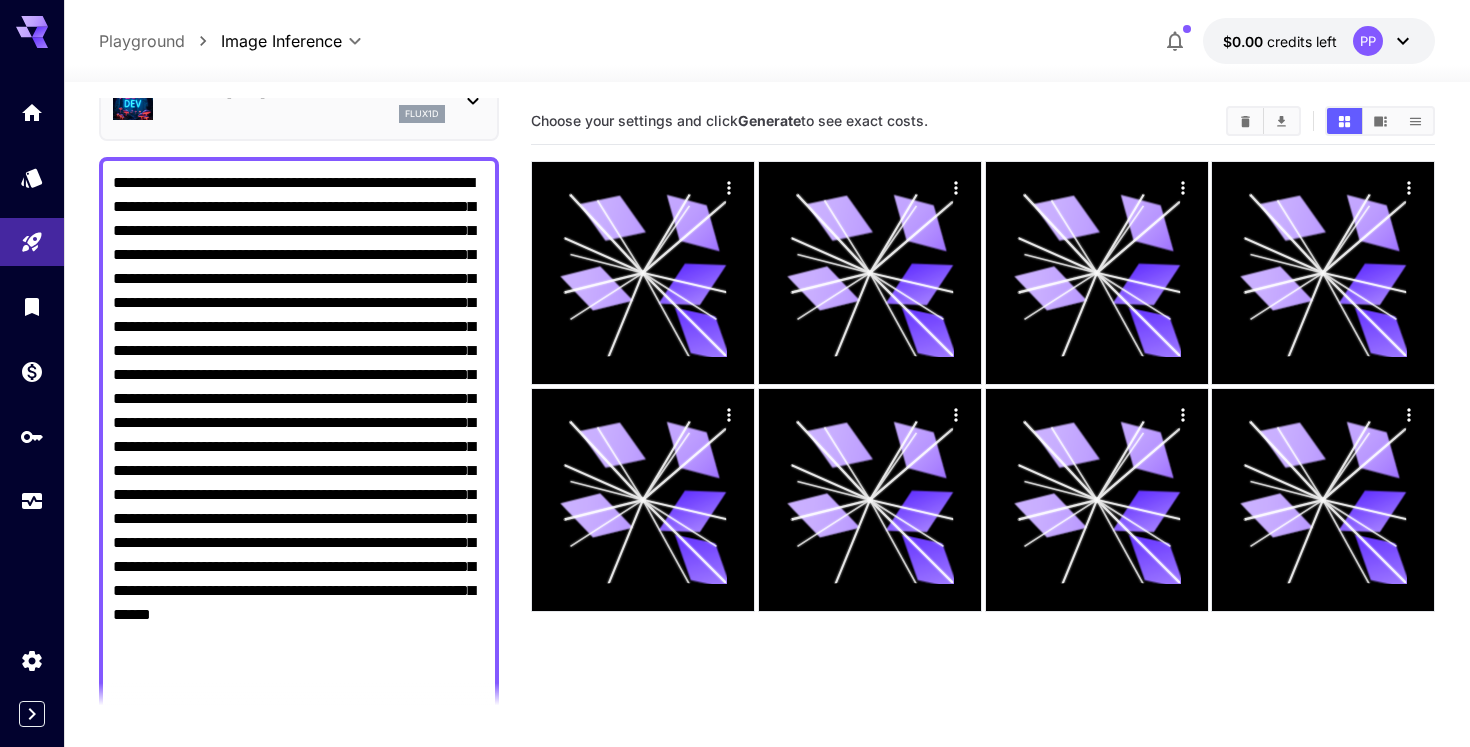 scroll, scrollTop: 0, scrollLeft: 0, axis: both 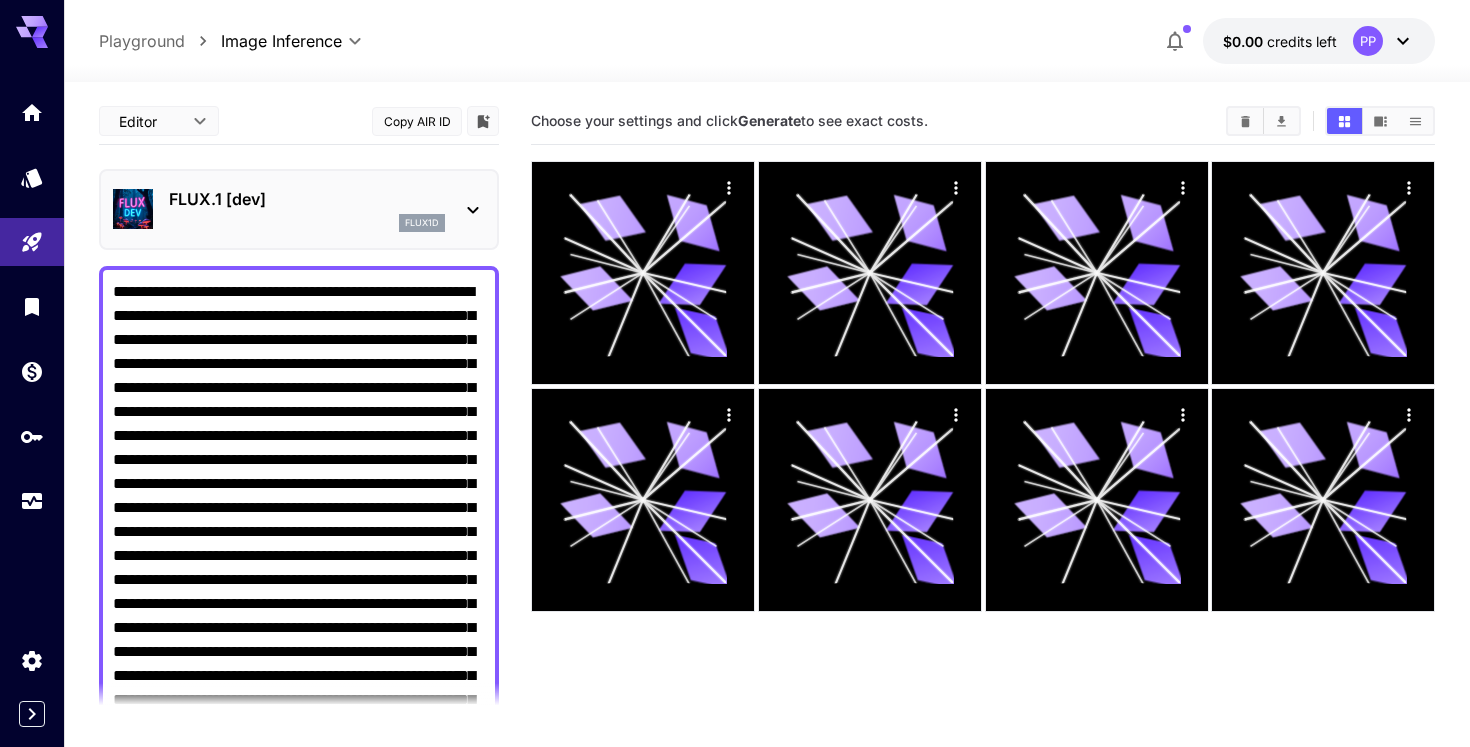 click on "FLUX.1 [dev] flux1d" at bounding box center (299, 209) 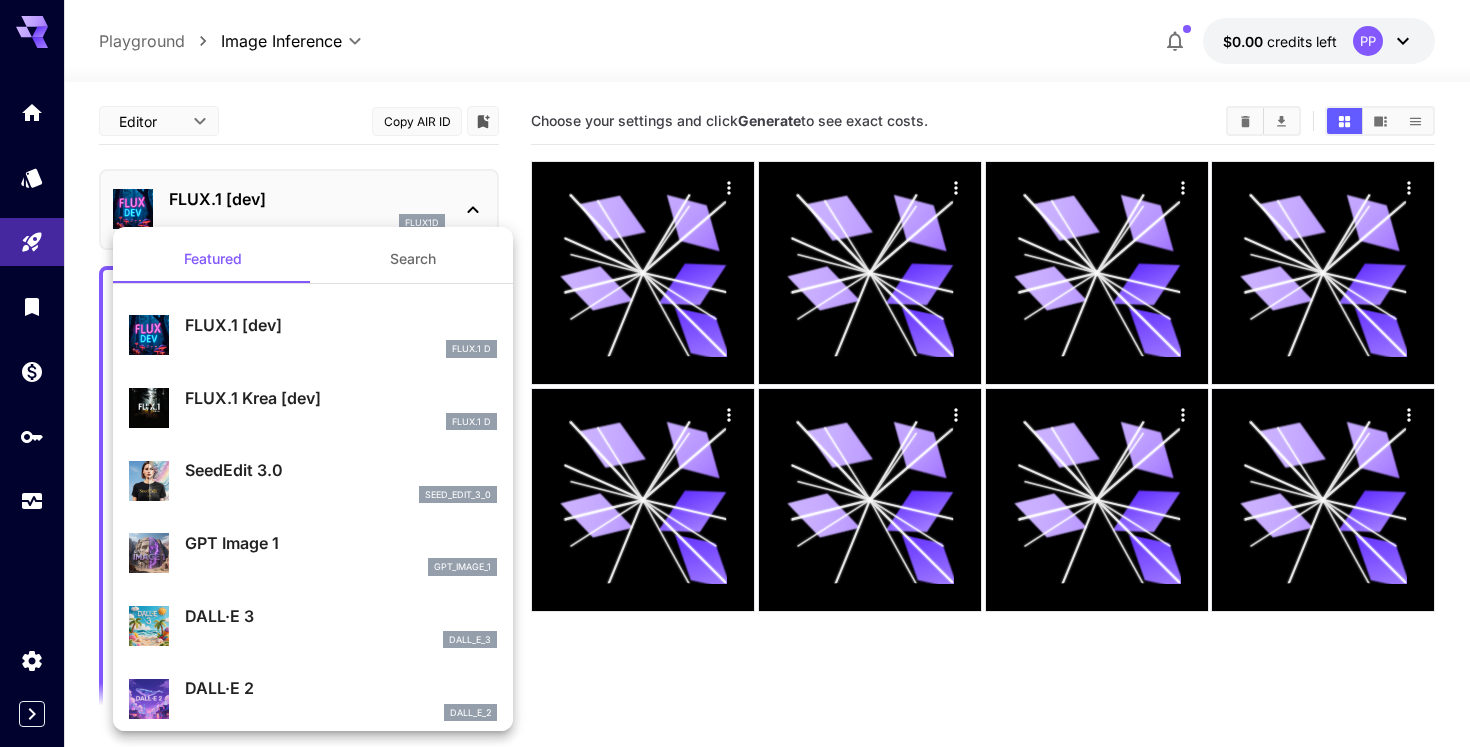 click on "SeedEdit 3.0" at bounding box center [341, 470] 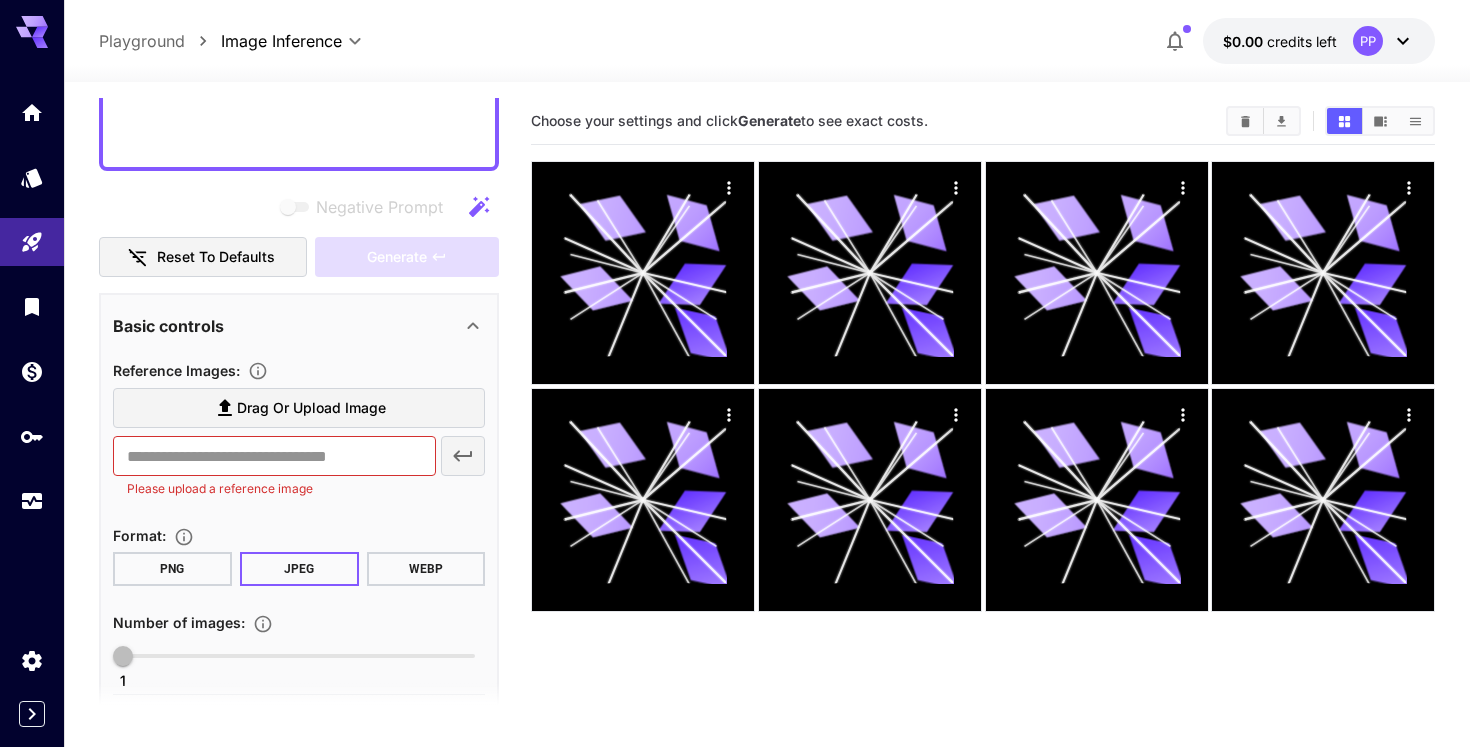 scroll, scrollTop: 774, scrollLeft: 0, axis: vertical 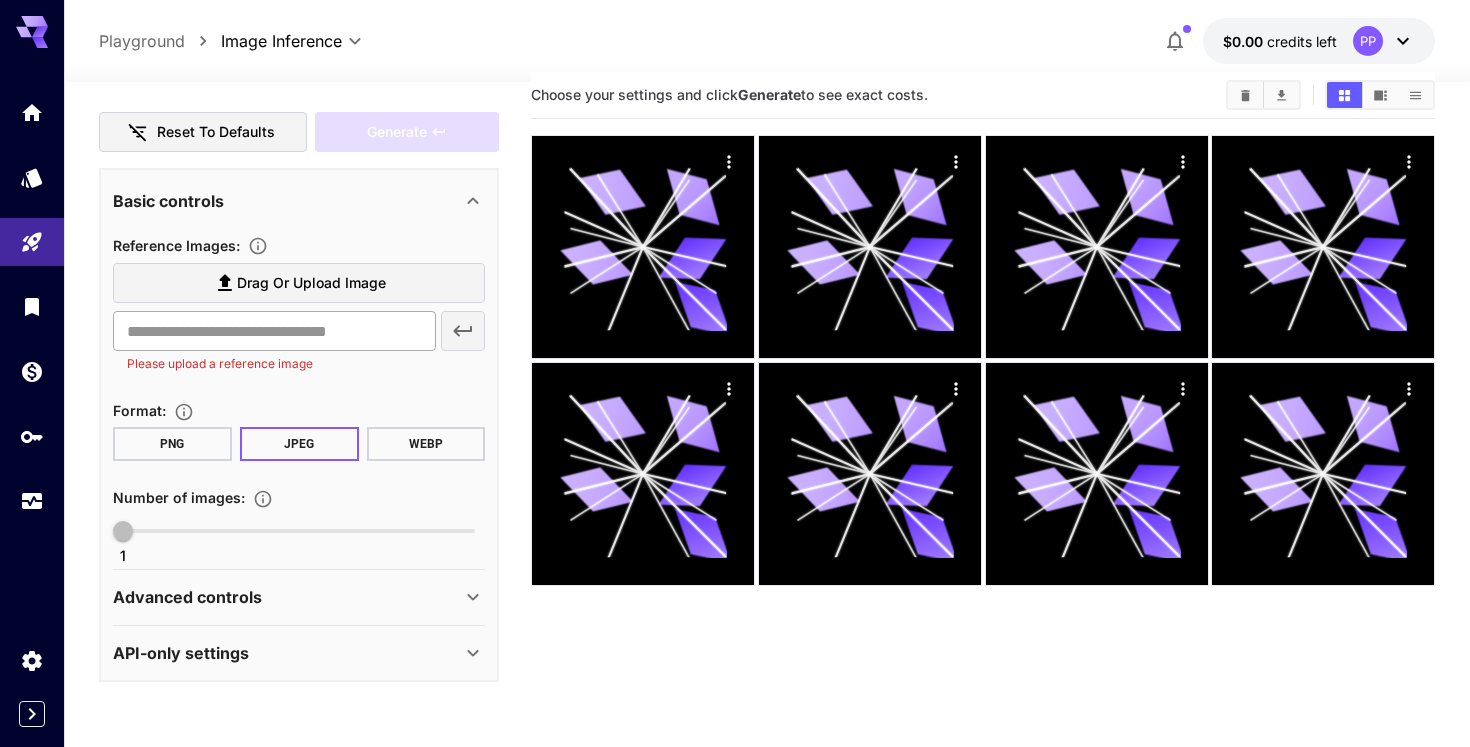 click at bounding box center (274, 331) 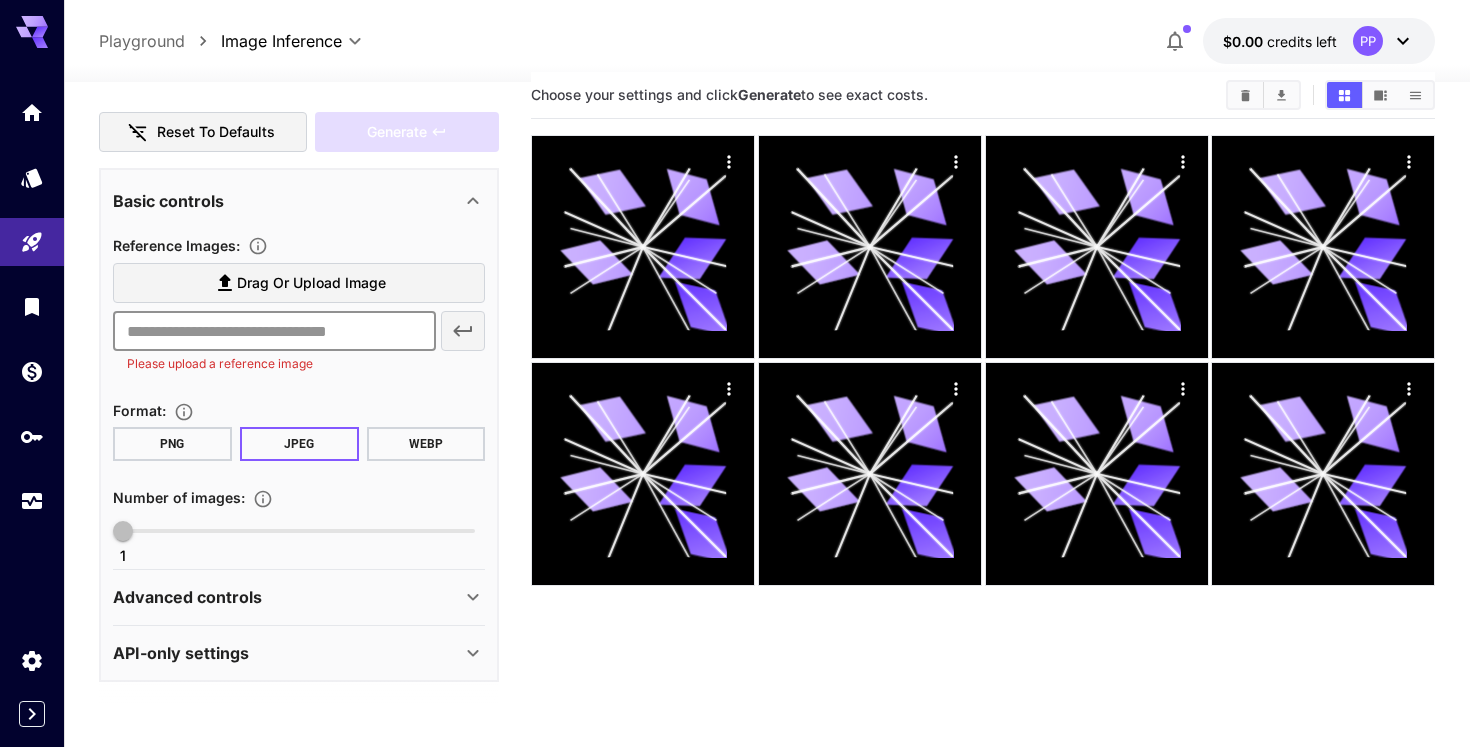 click on "Drag or upload image" at bounding box center [311, 283] 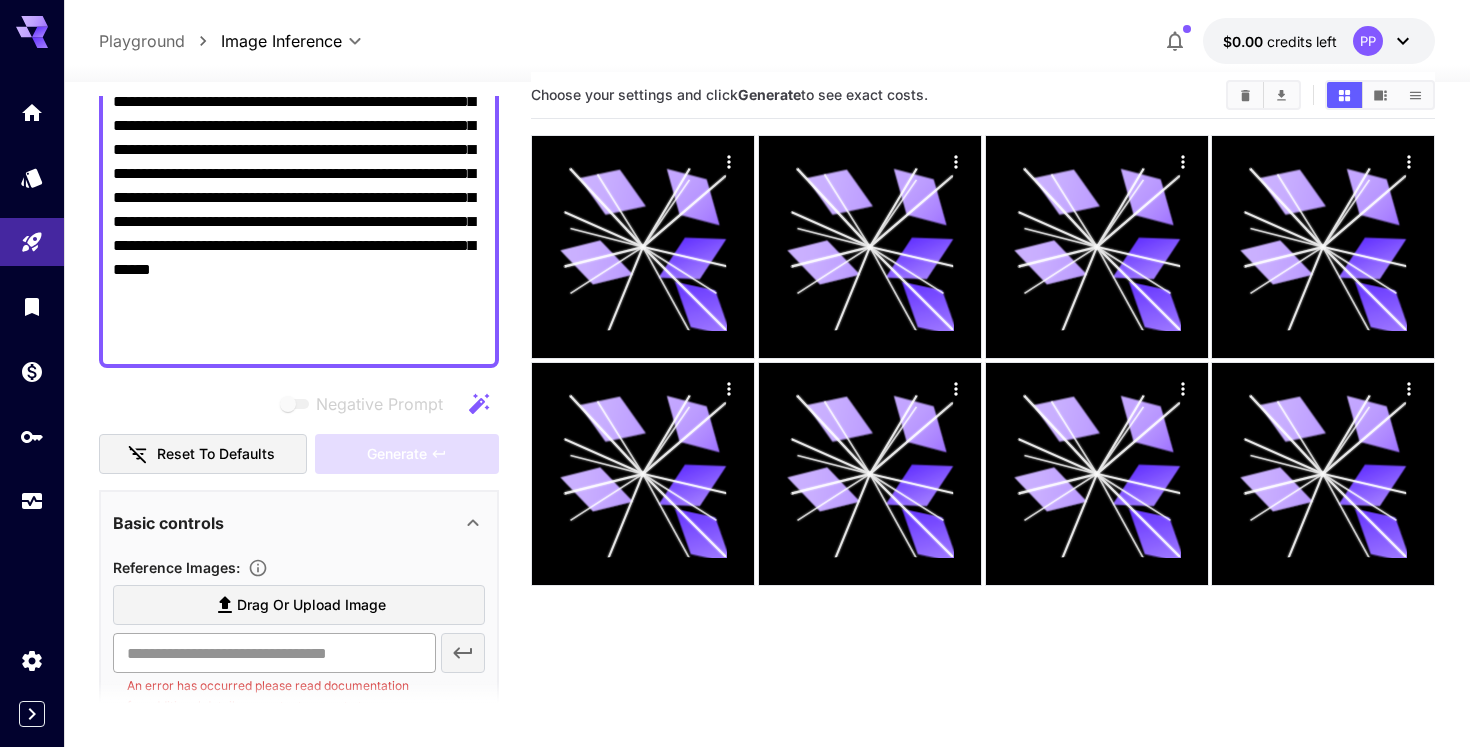 scroll, scrollTop: 447, scrollLeft: 0, axis: vertical 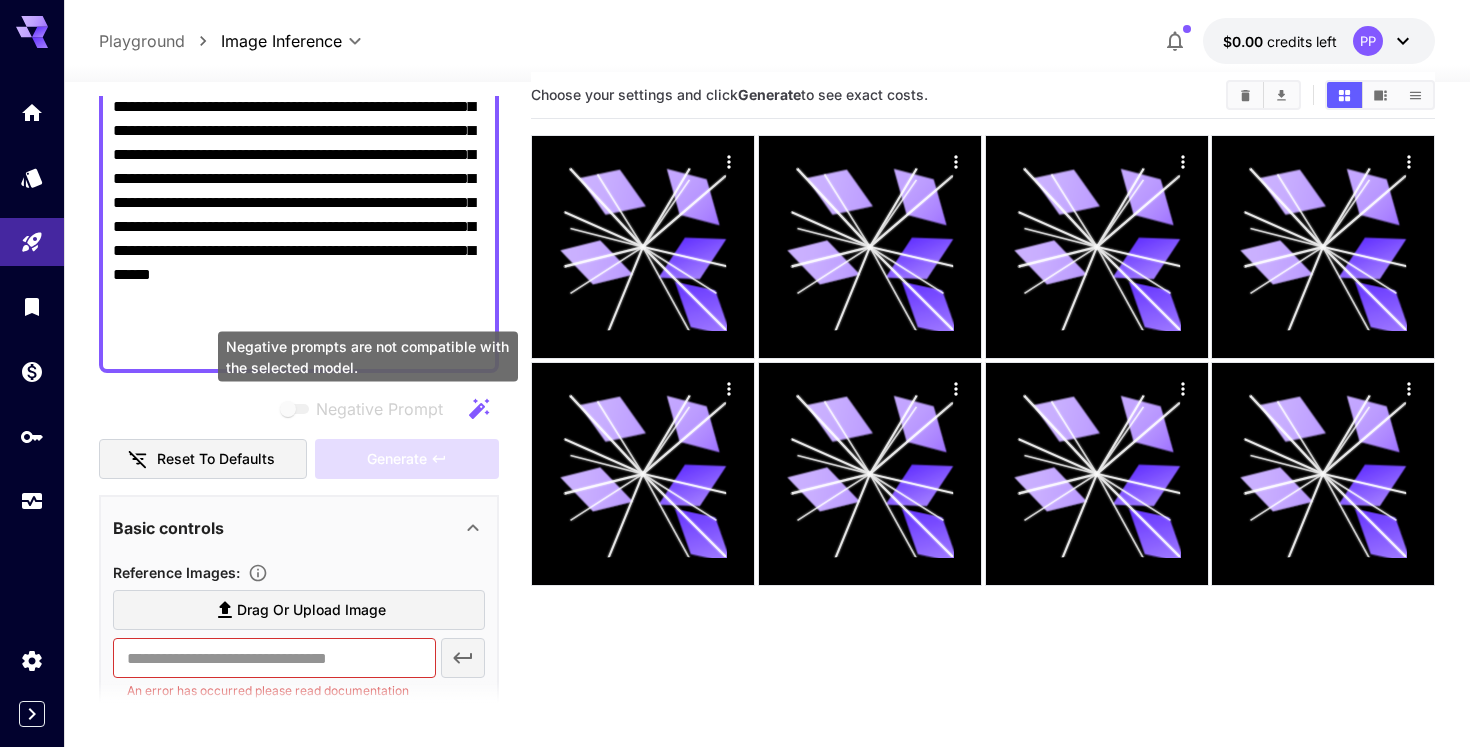 click at bounding box center [296, 409] 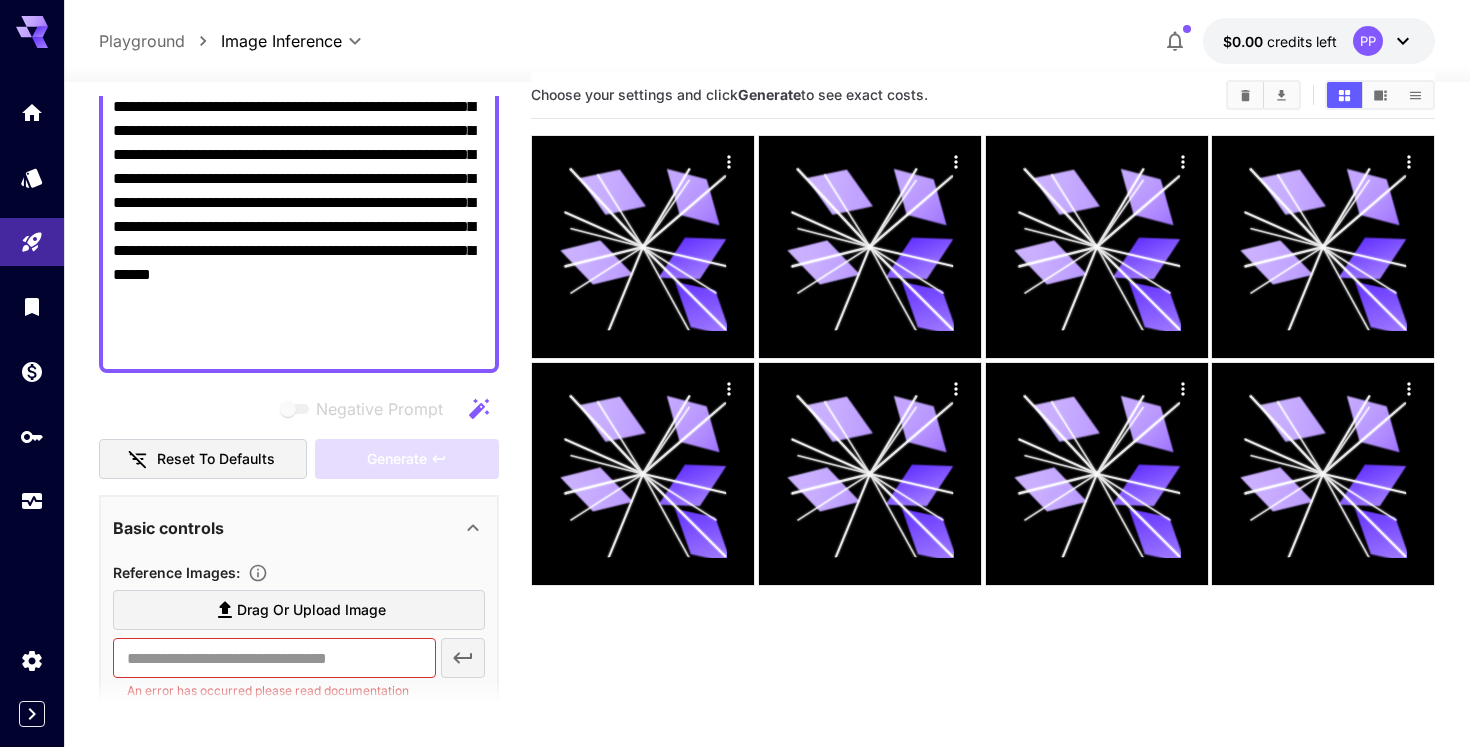 scroll, scrollTop: 577, scrollLeft: 0, axis: vertical 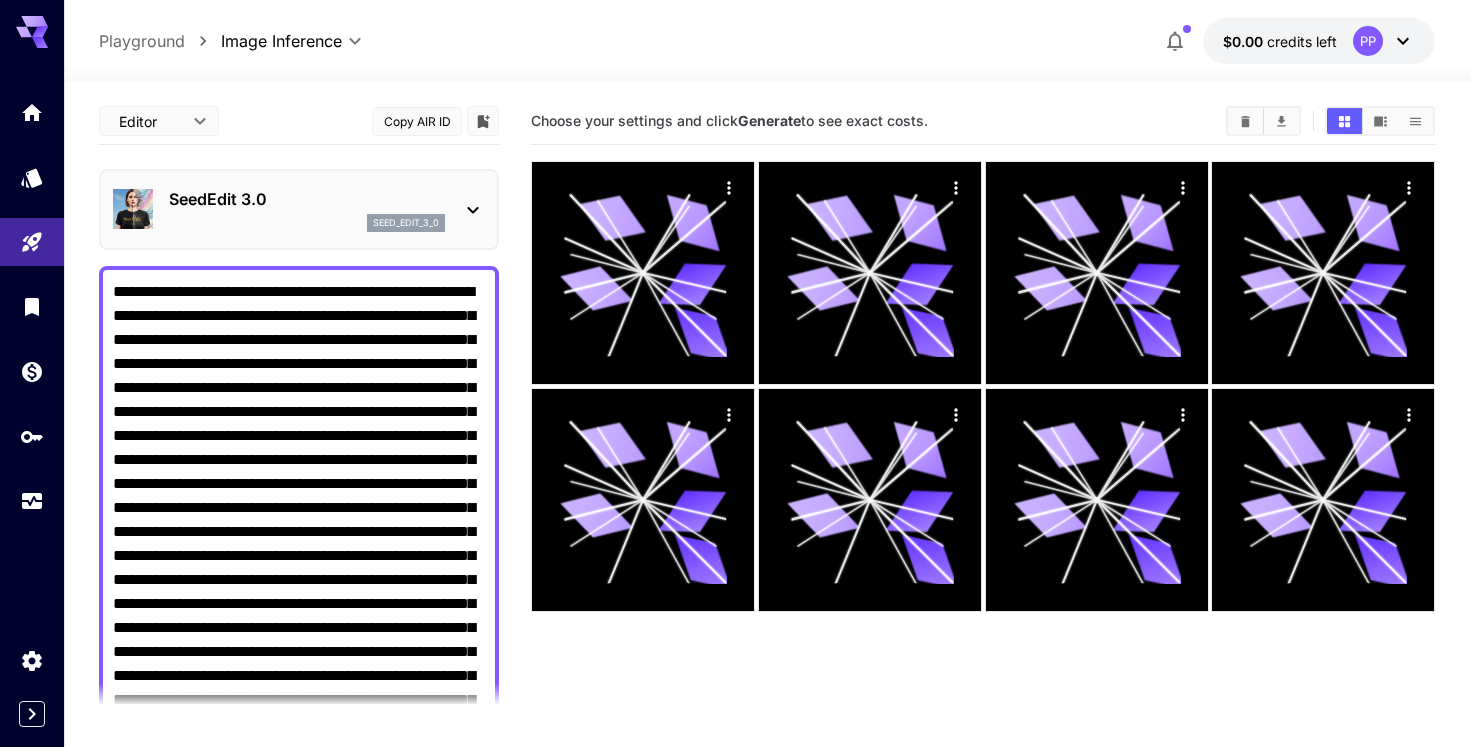 click on "**********" at bounding box center (735, 452) 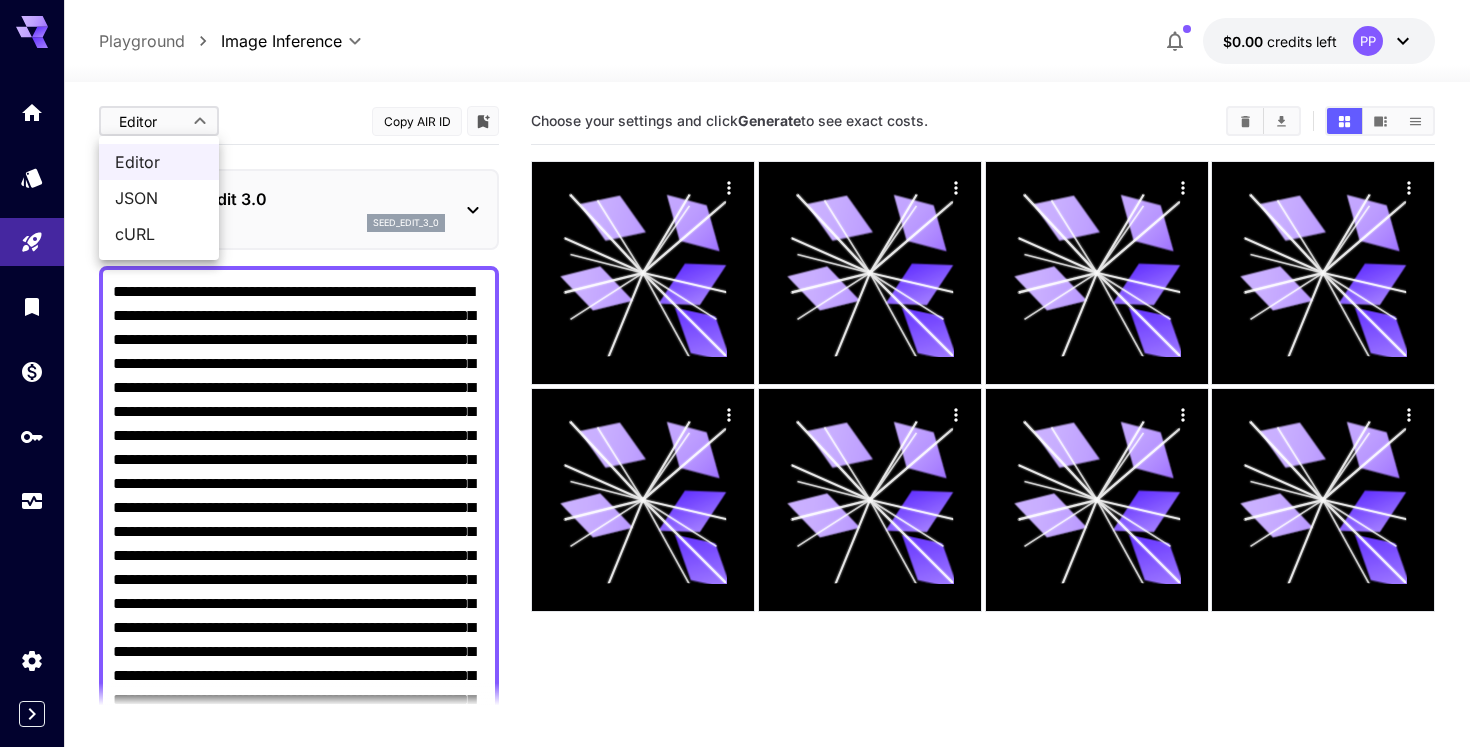 click on "JSON" at bounding box center (159, 198) 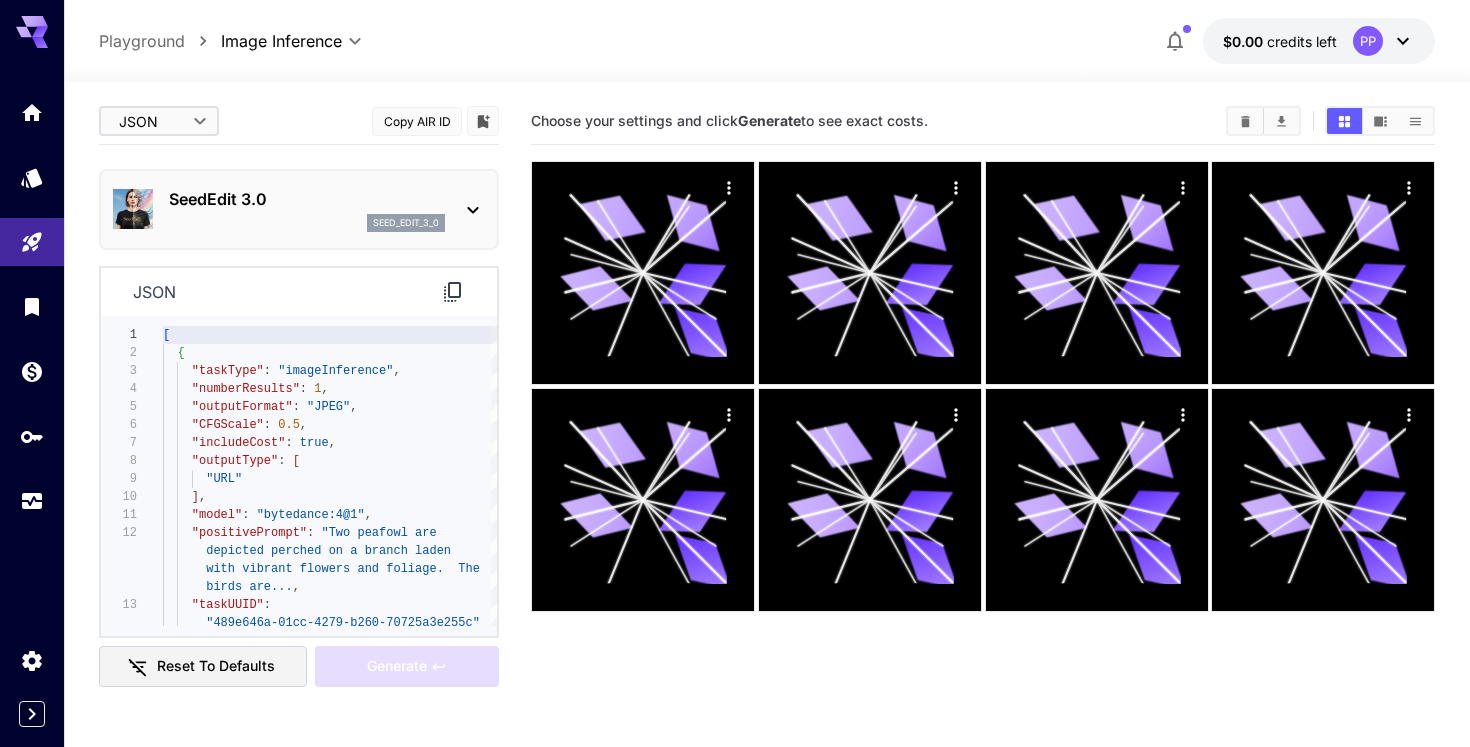 click on "**********" at bounding box center [735, 452] 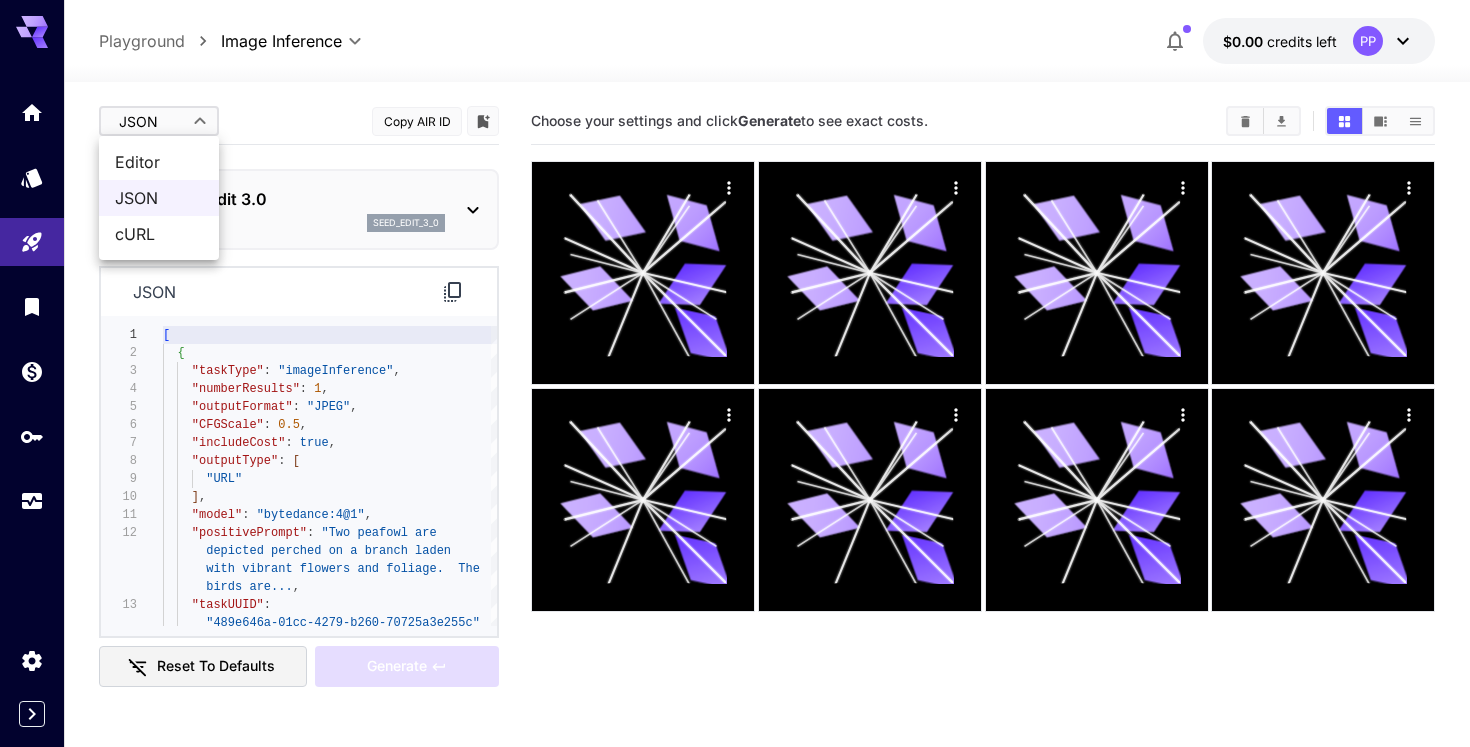 click on "Editor" at bounding box center (159, 162) 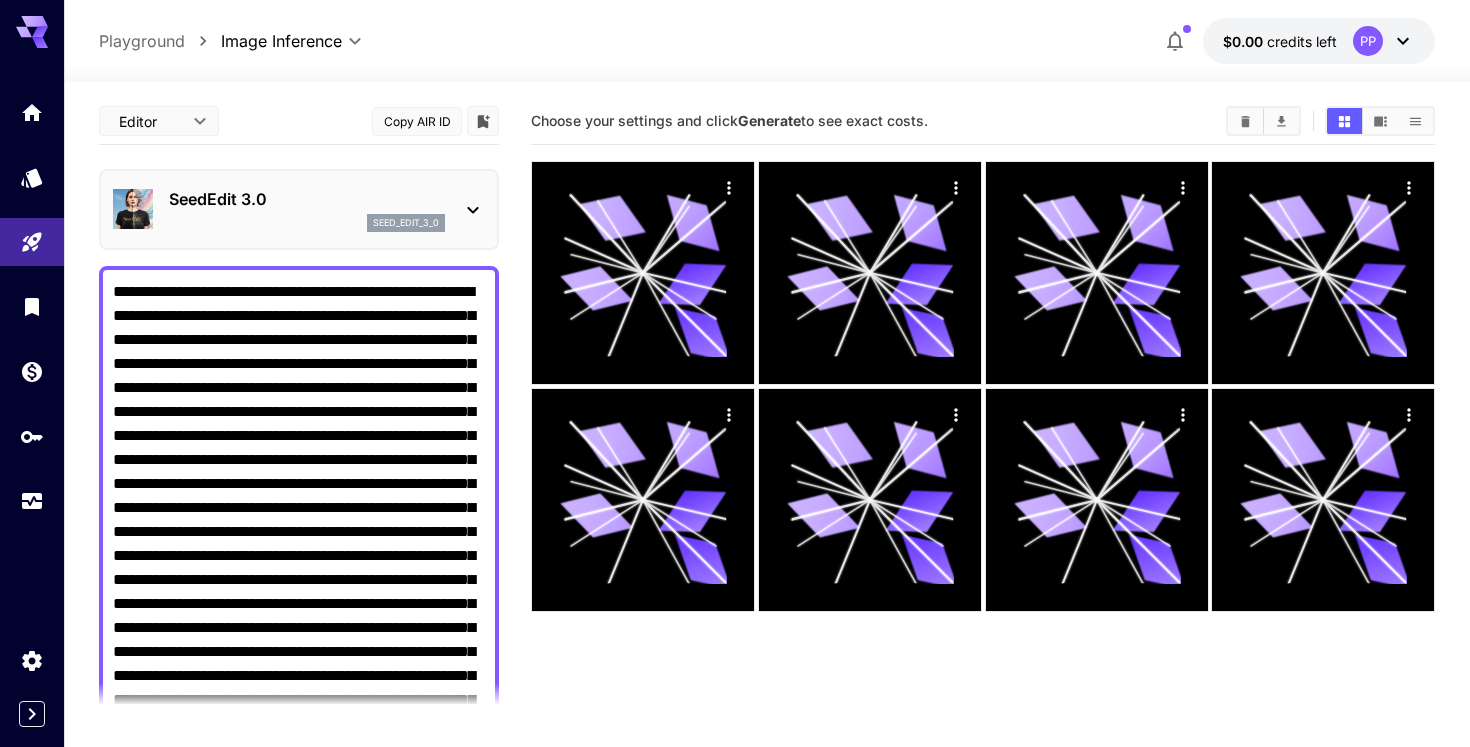 scroll, scrollTop: 774, scrollLeft: 0, axis: vertical 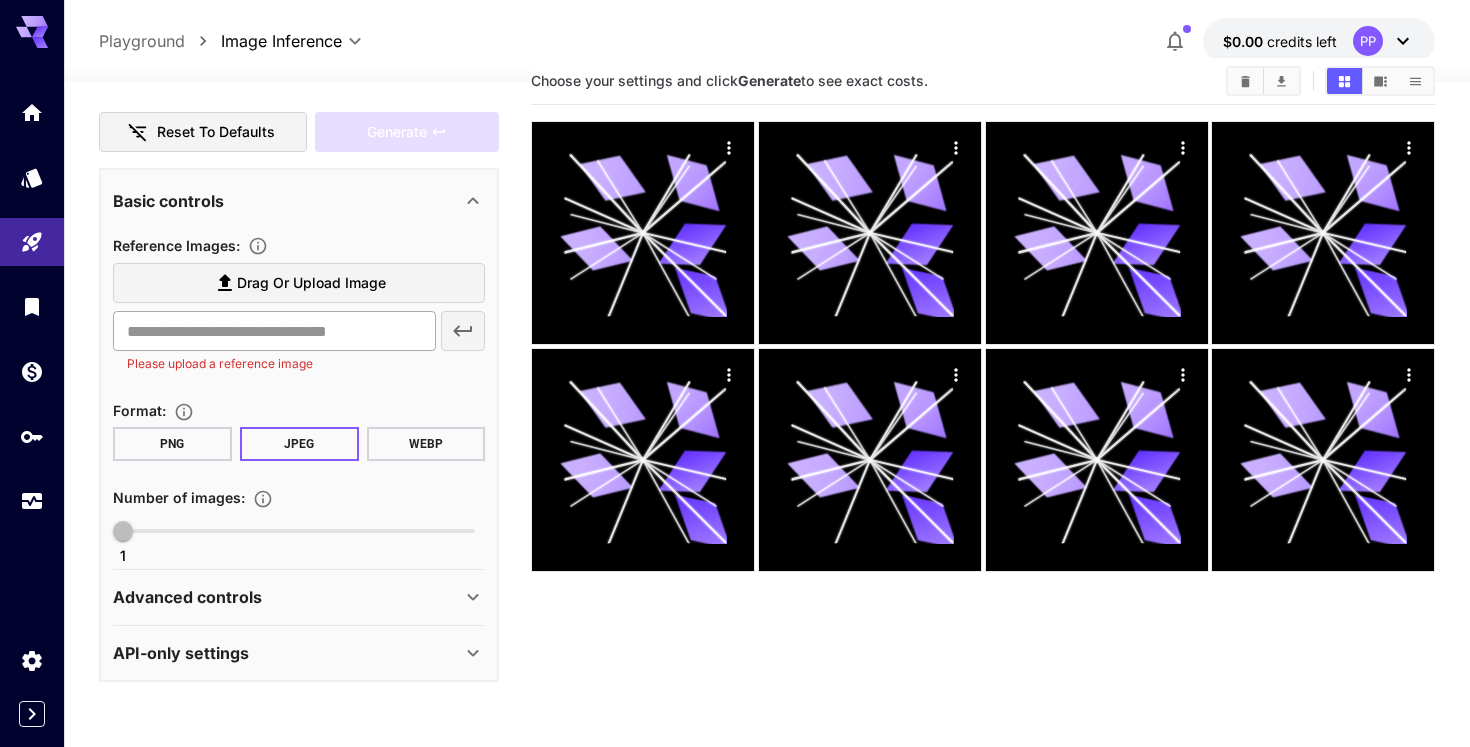 click at bounding box center (274, 331) 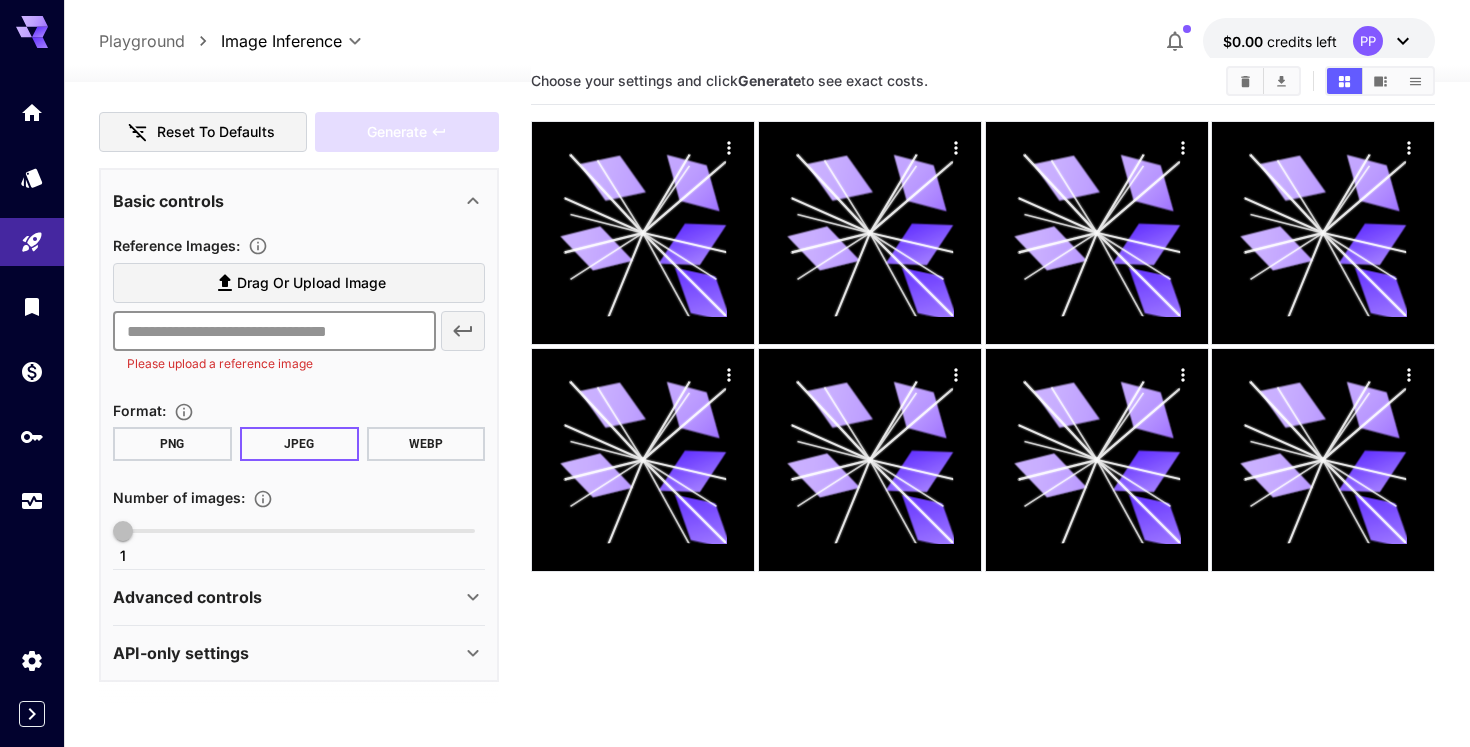 paste on "**********" 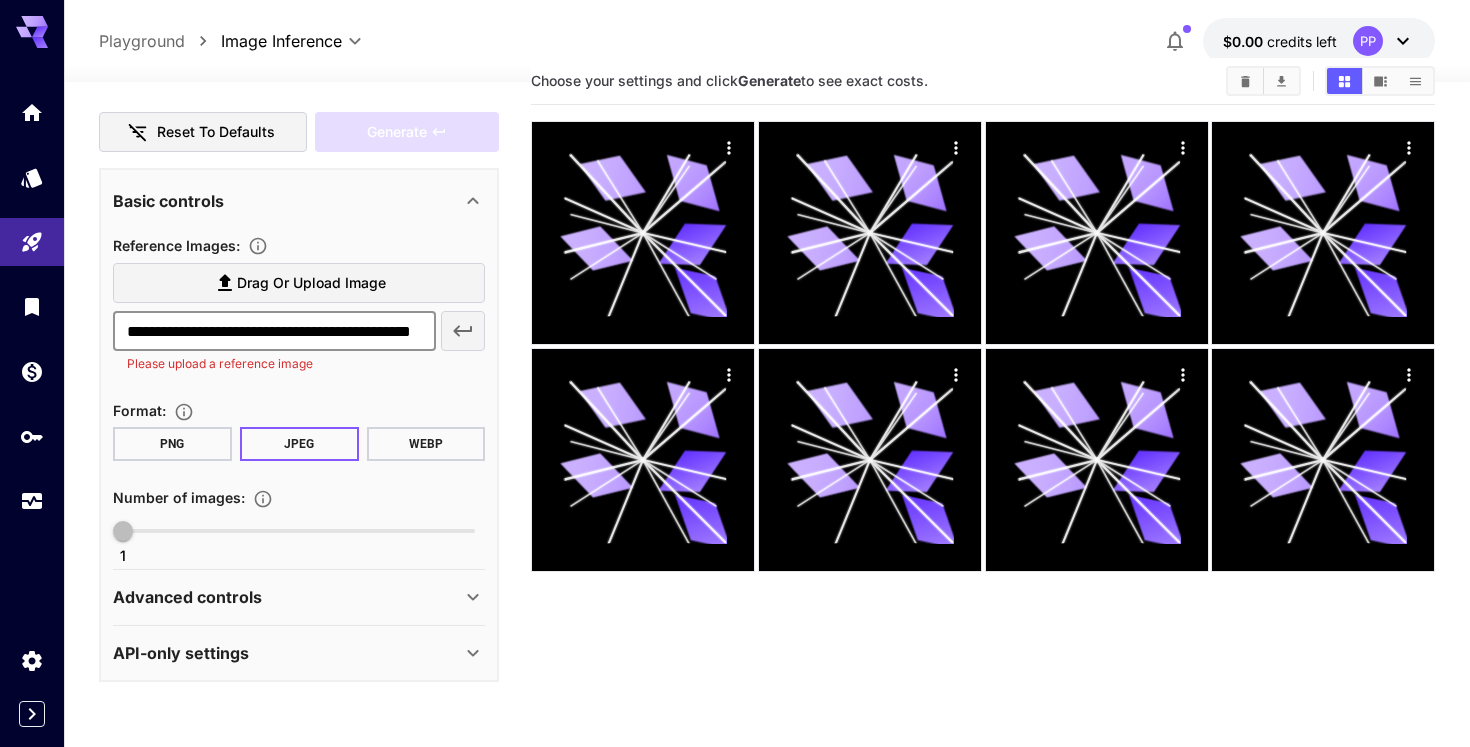 scroll, scrollTop: 0, scrollLeft: 77, axis: horizontal 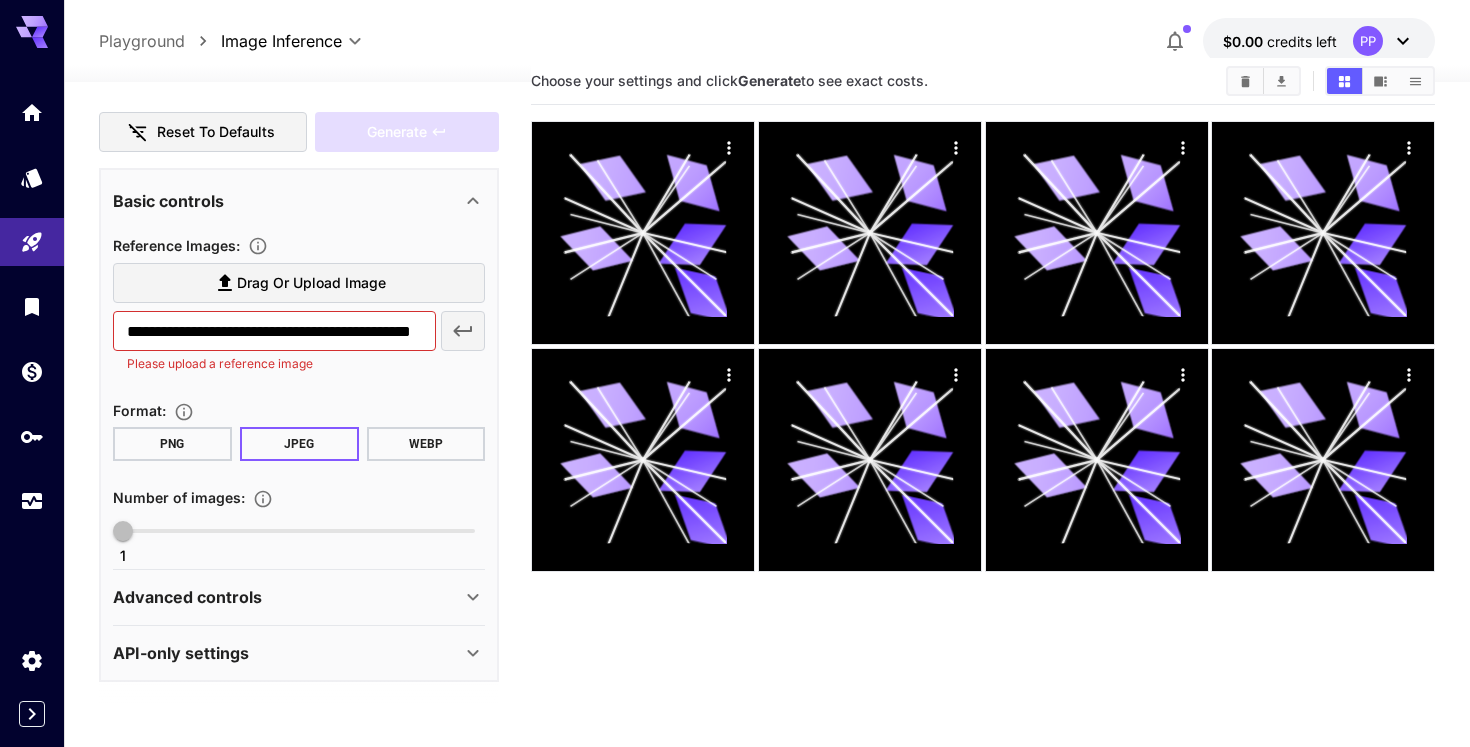 click on "Drag or upload image" at bounding box center (311, 283) 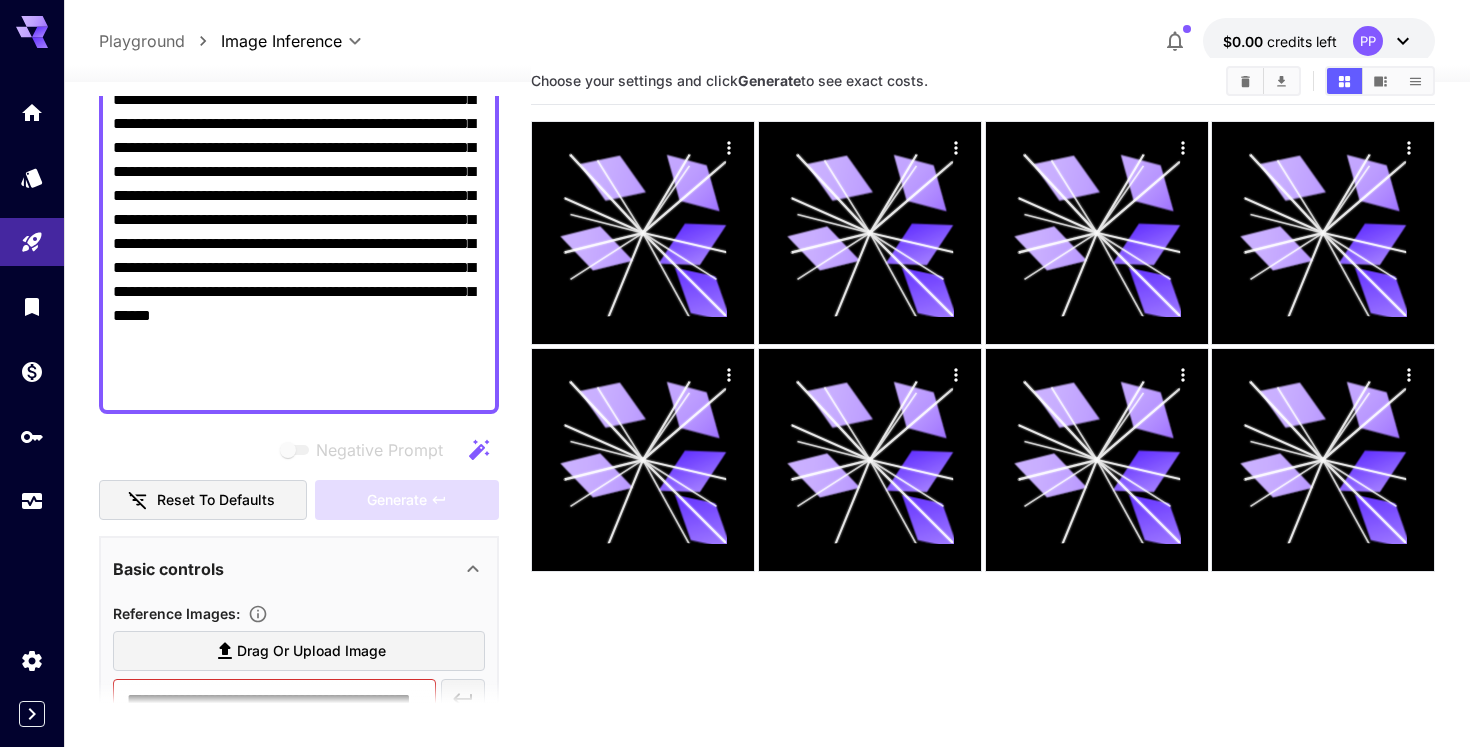 scroll, scrollTop: 0, scrollLeft: 0, axis: both 